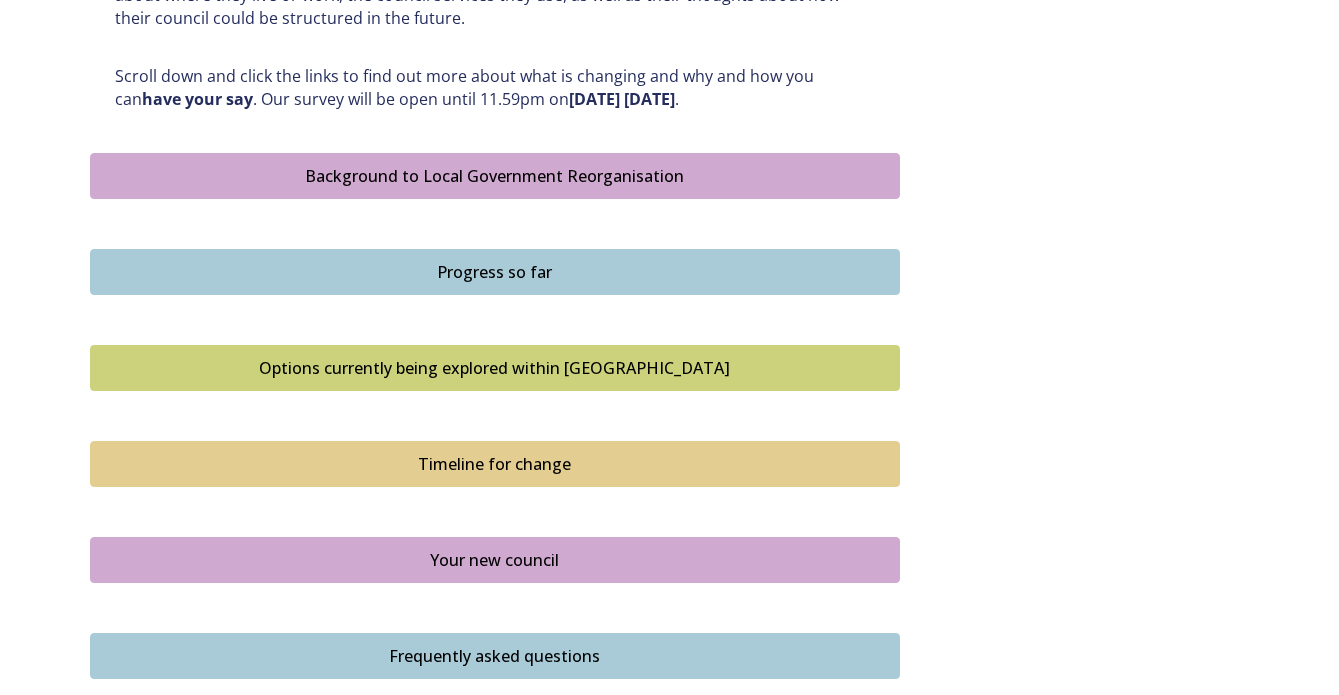 scroll, scrollTop: 1100, scrollLeft: 0, axis: vertical 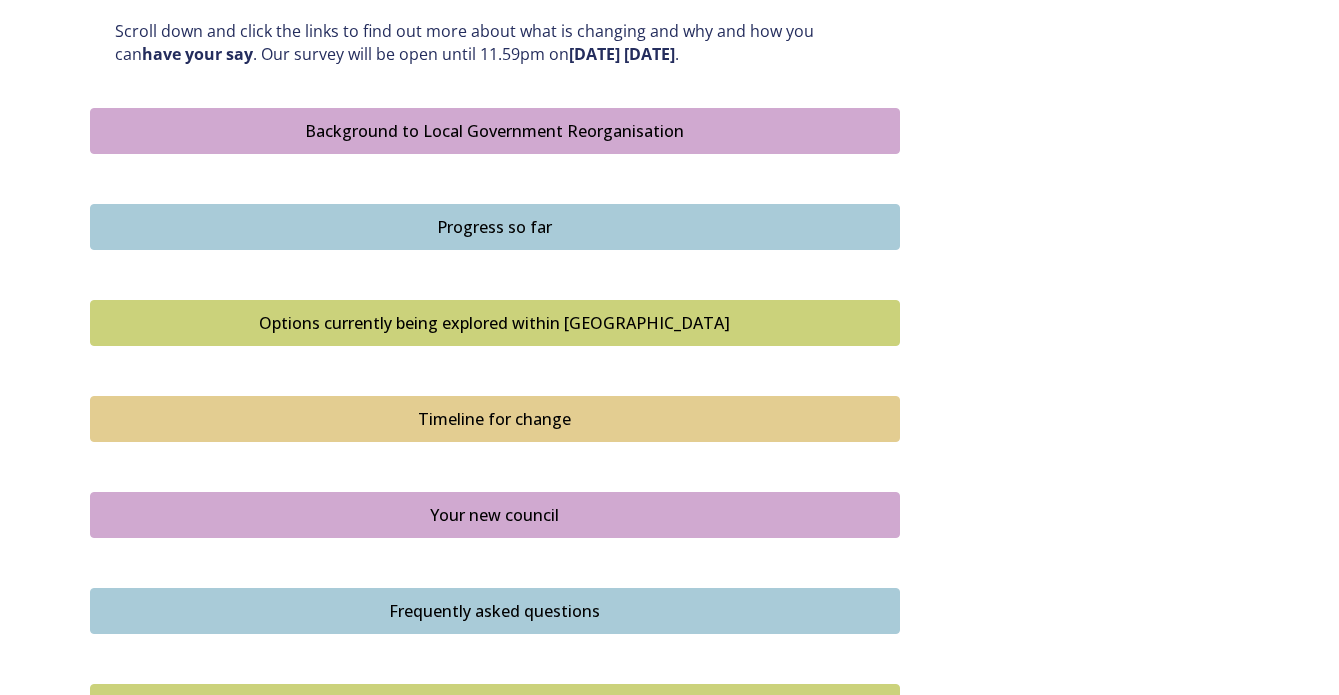 click on "Options currently being explored within West Sussex" at bounding box center [495, 323] 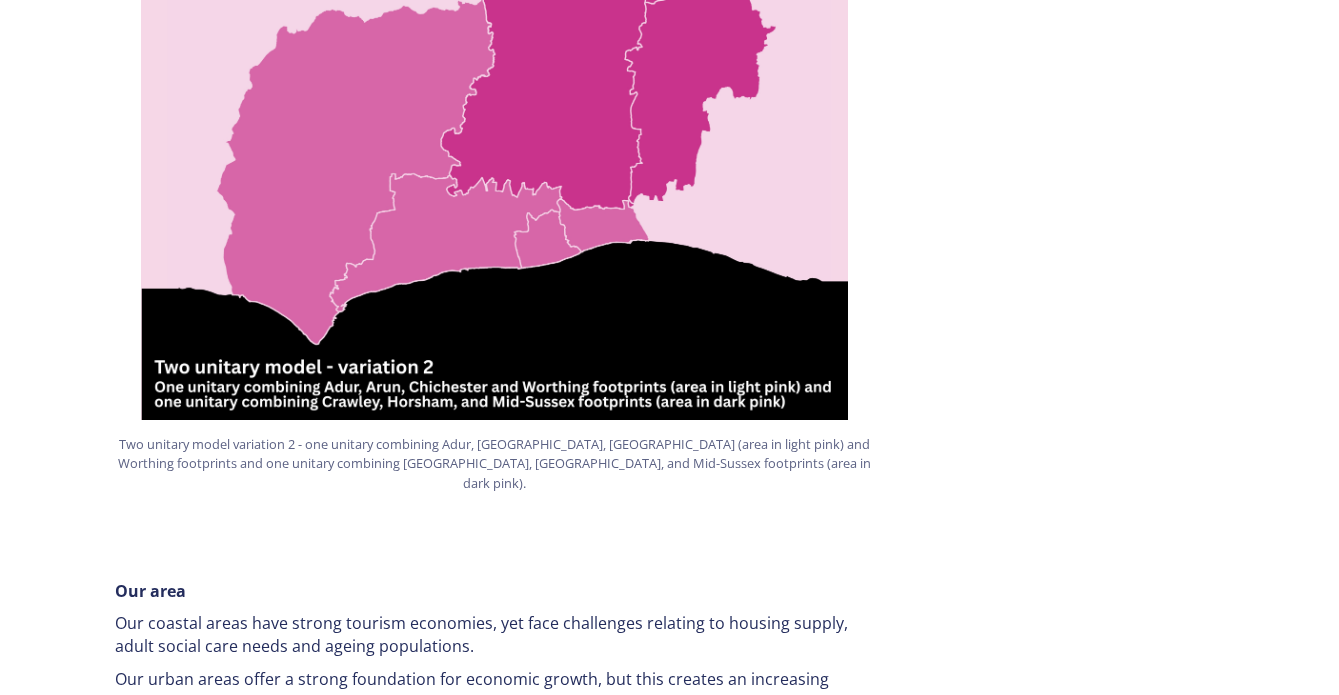 scroll, scrollTop: 2400, scrollLeft: 0, axis: vertical 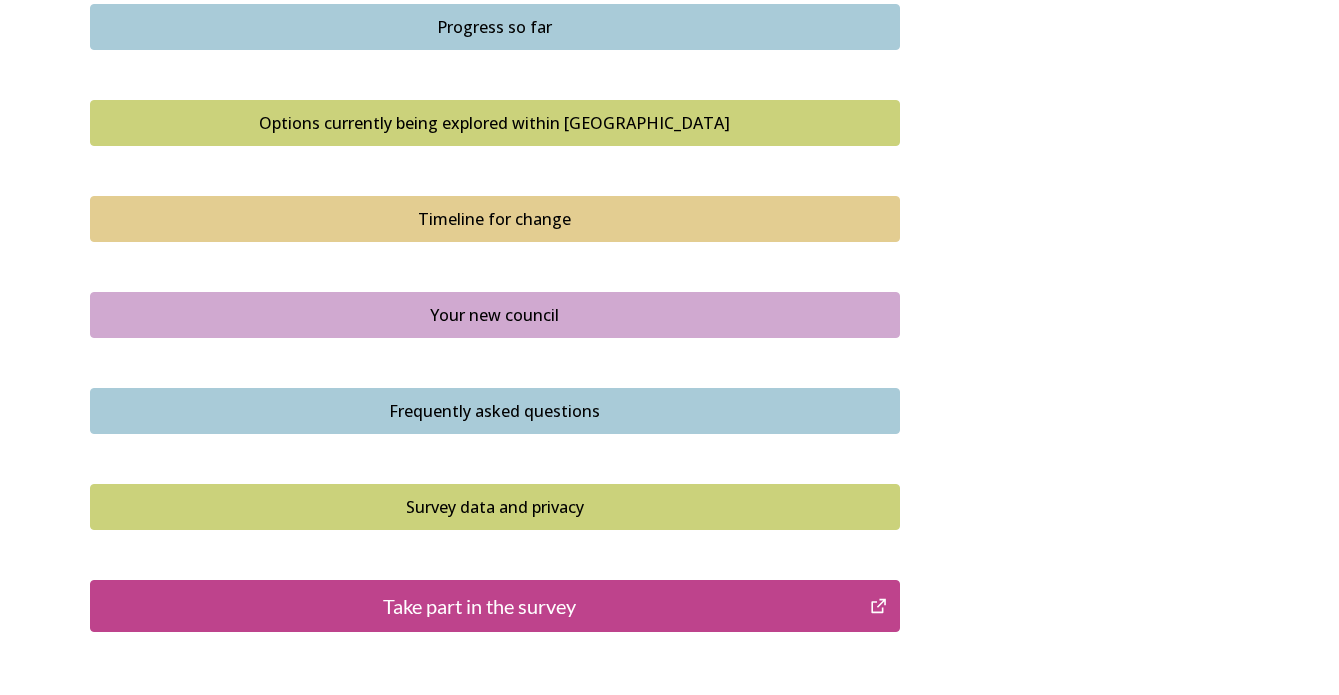 click on "Your new council" at bounding box center (495, 315) 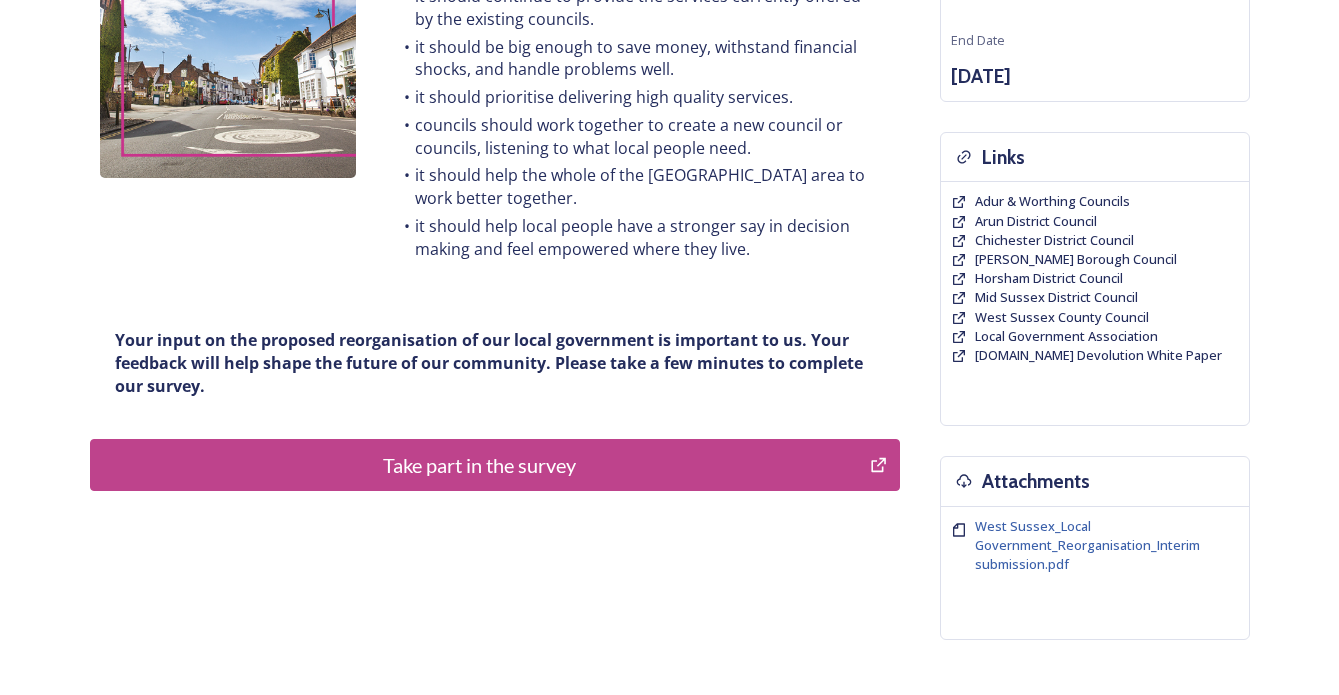 scroll, scrollTop: 400, scrollLeft: 0, axis: vertical 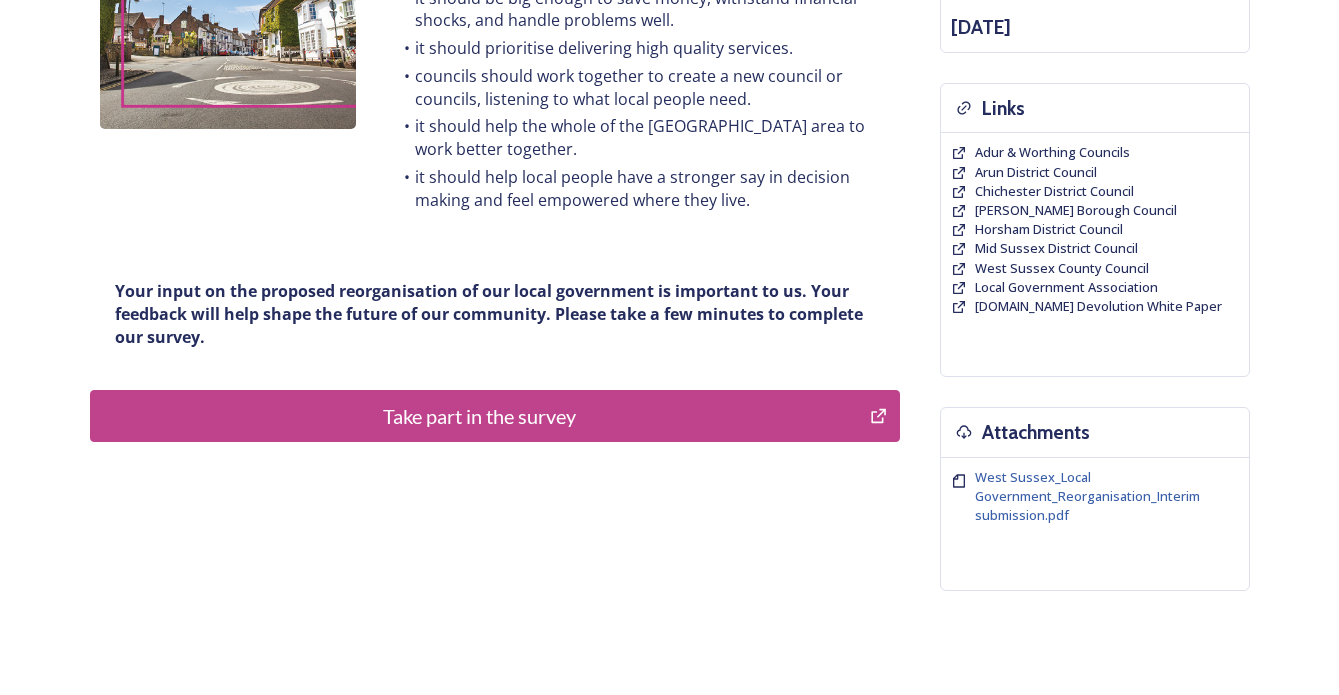 click on "Take part in the survey" at bounding box center (480, 416) 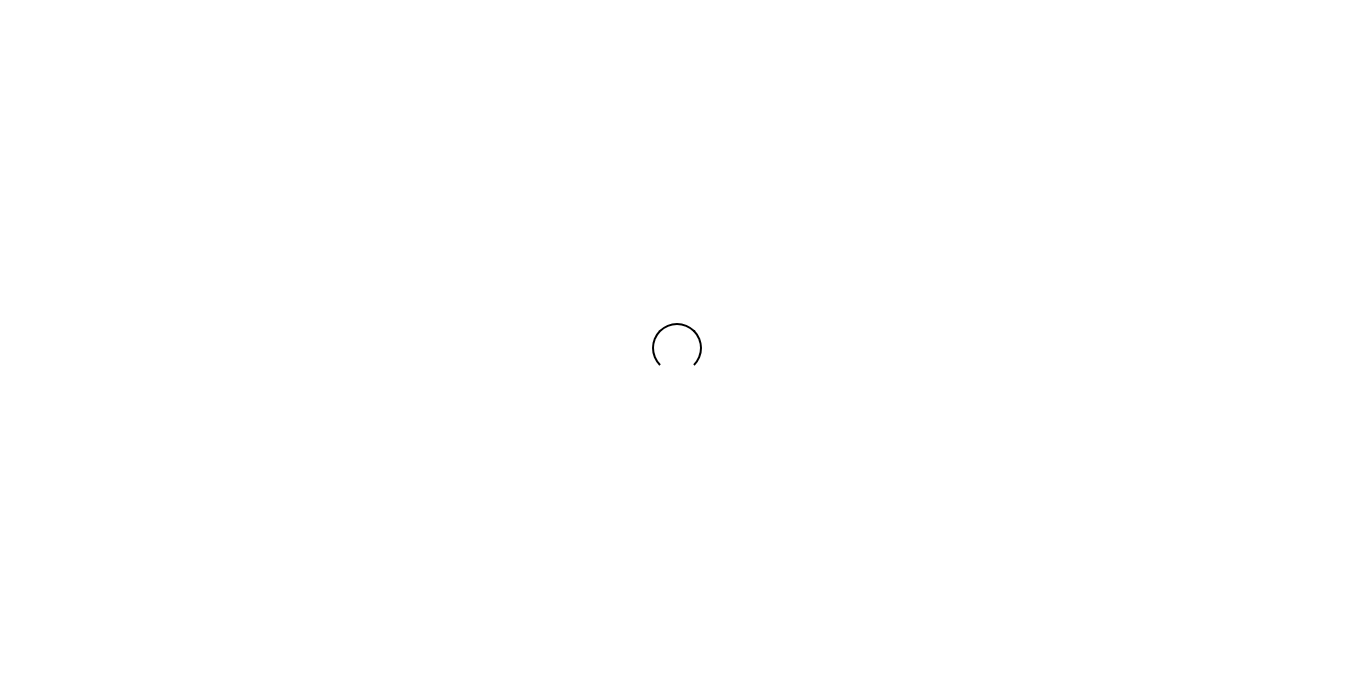 scroll, scrollTop: 0, scrollLeft: 0, axis: both 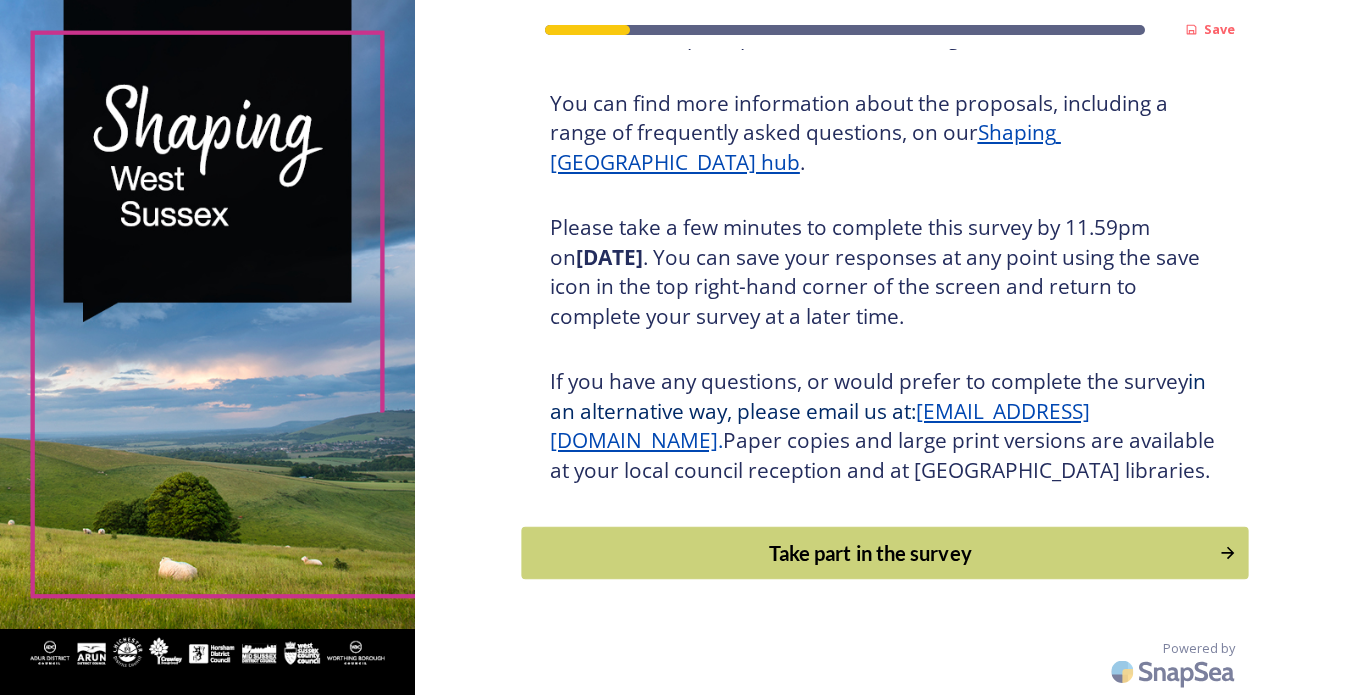 click on "Take part in the survey" at bounding box center [870, 553] 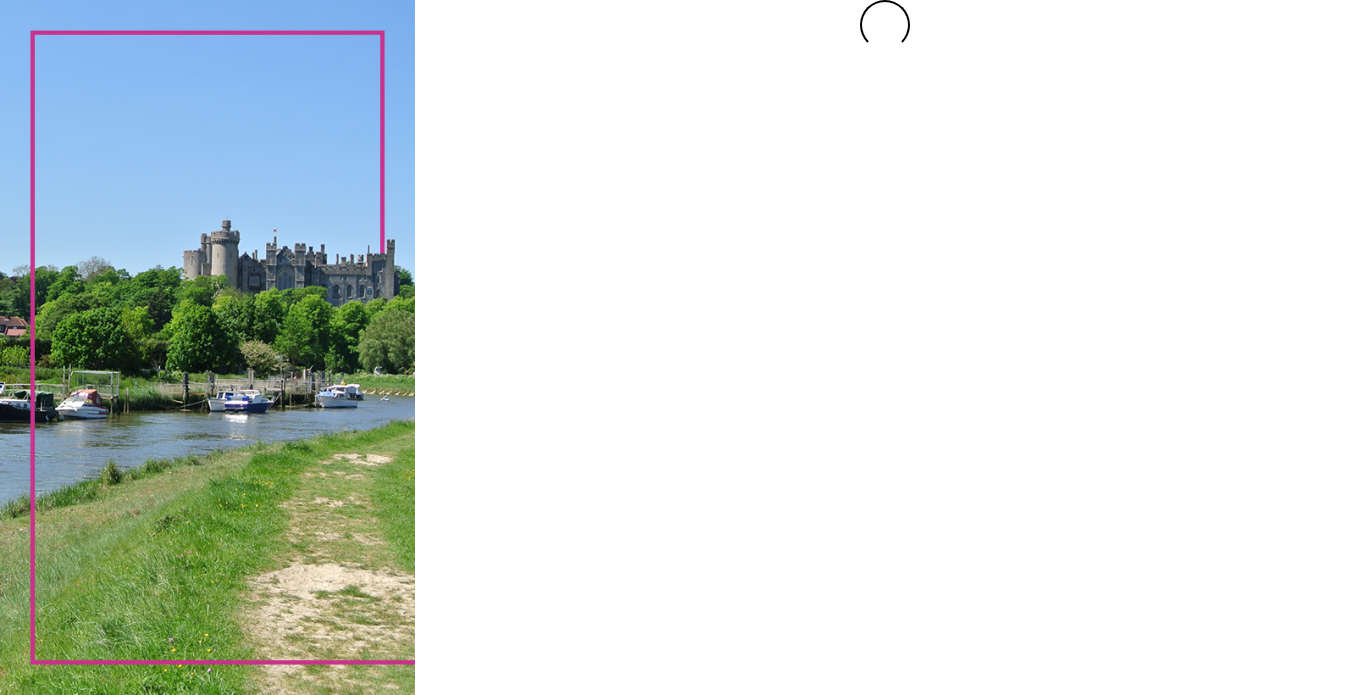 scroll, scrollTop: 0, scrollLeft: 0, axis: both 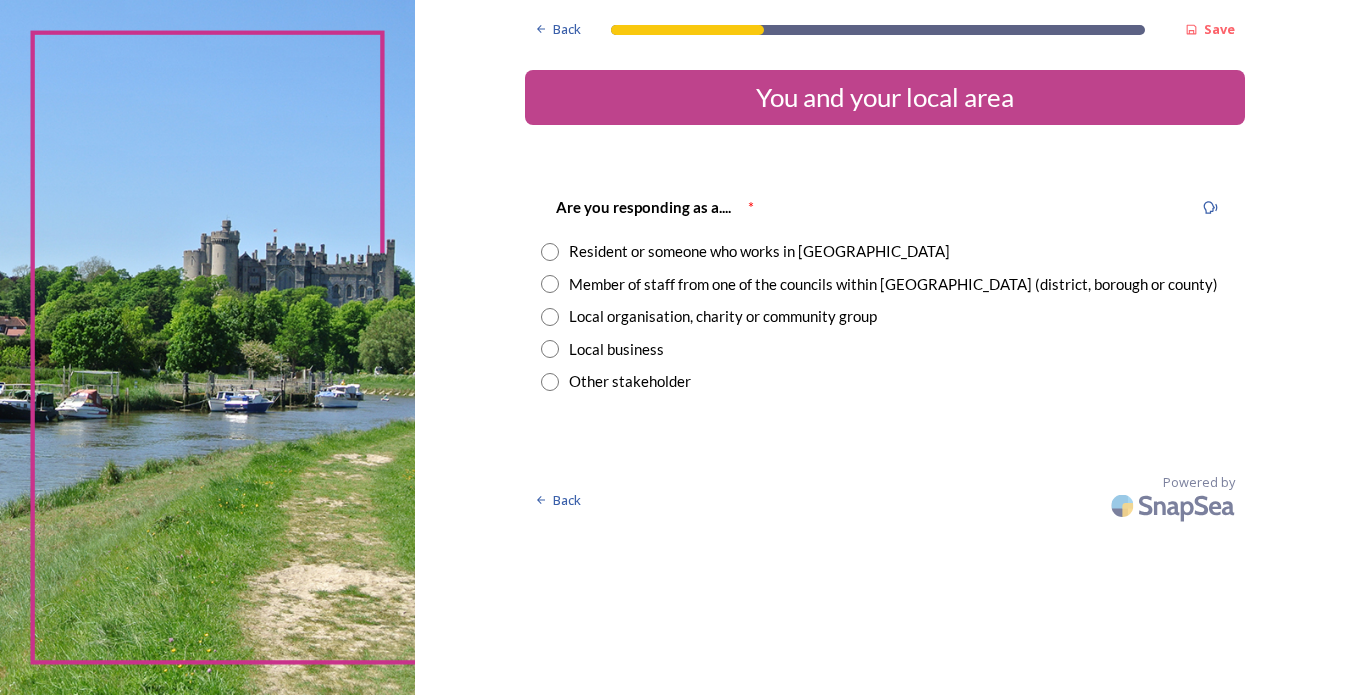 click at bounding box center (550, 252) 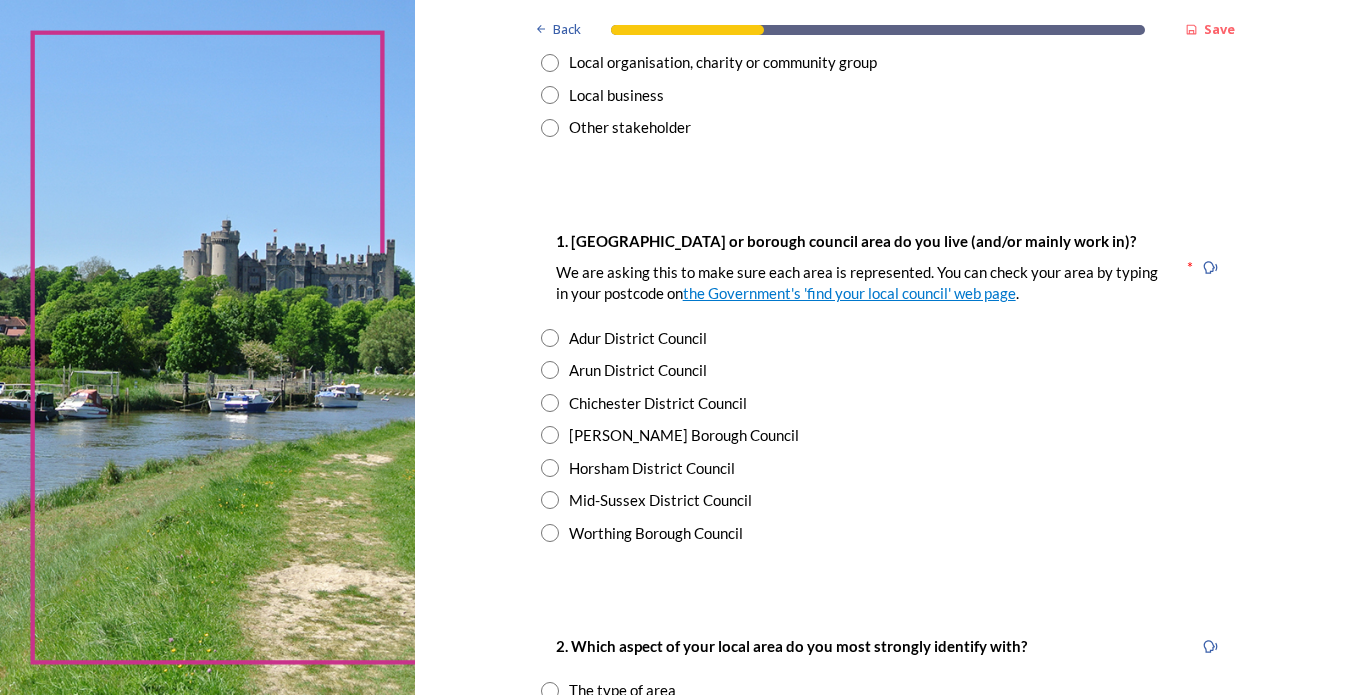 scroll, scrollTop: 300, scrollLeft: 0, axis: vertical 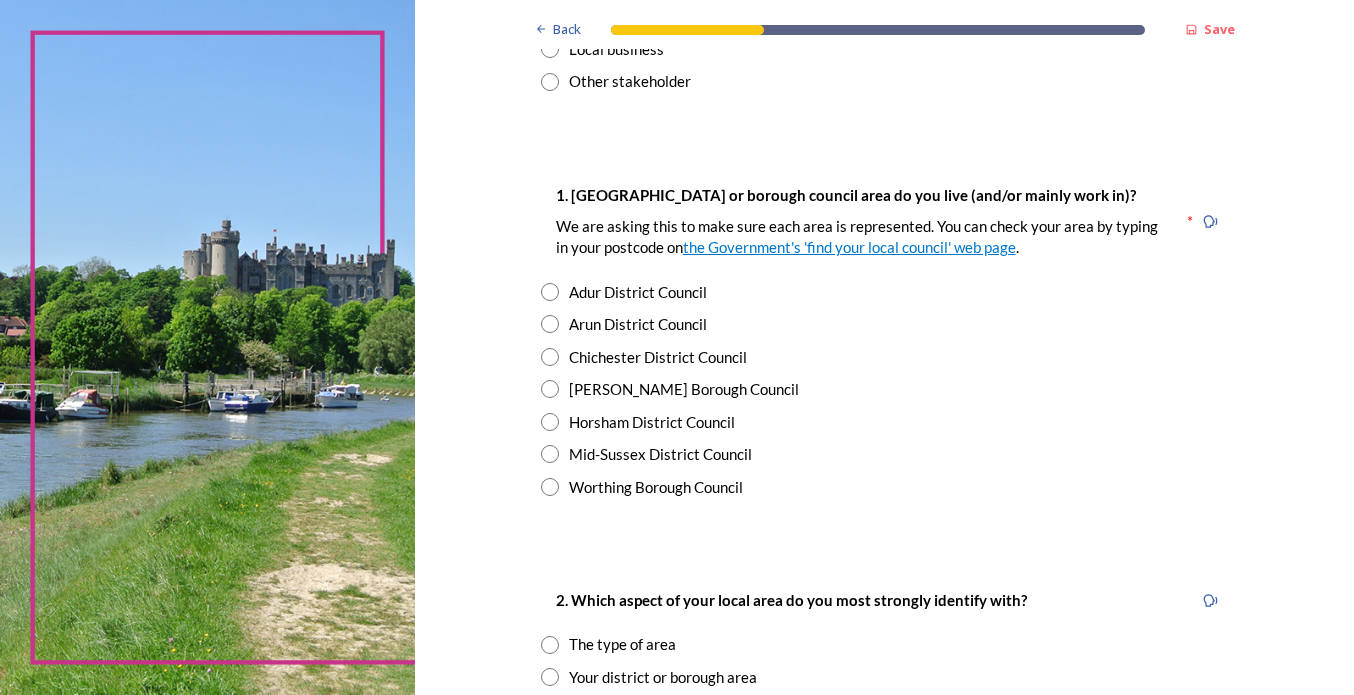 click at bounding box center (550, 422) 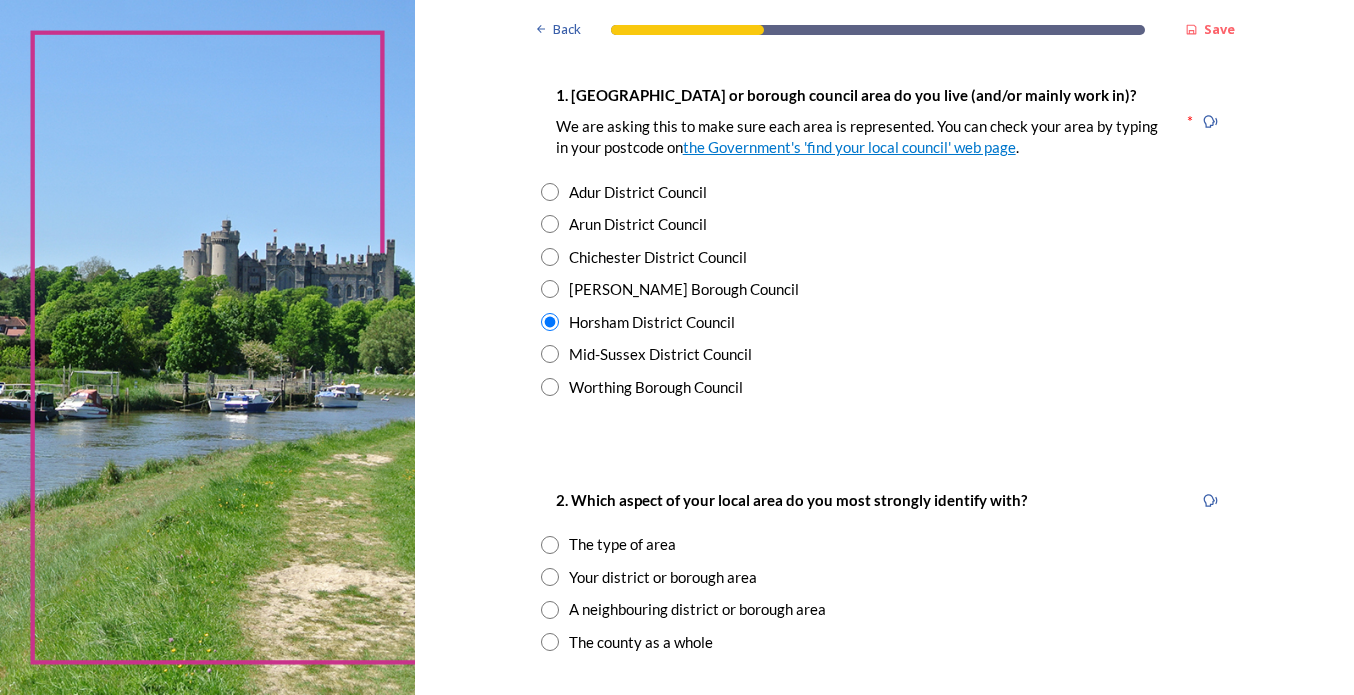 scroll, scrollTop: 500, scrollLeft: 0, axis: vertical 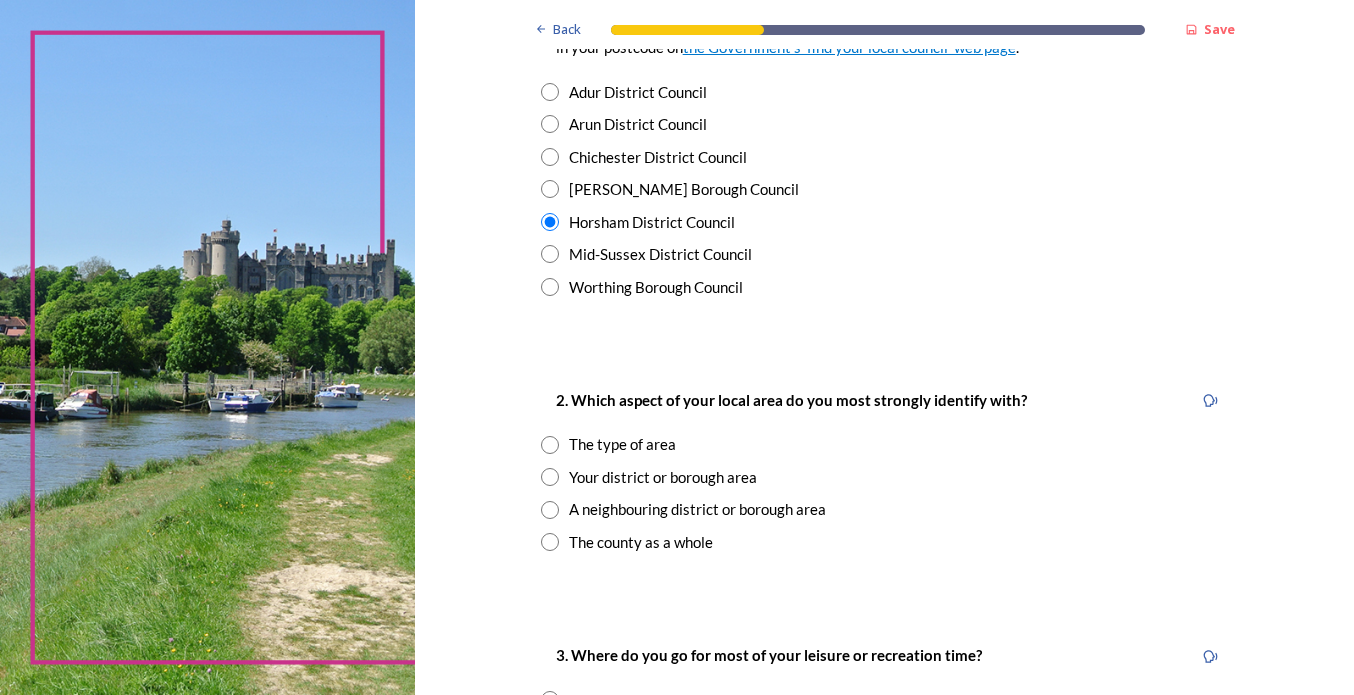 click at bounding box center (550, 510) 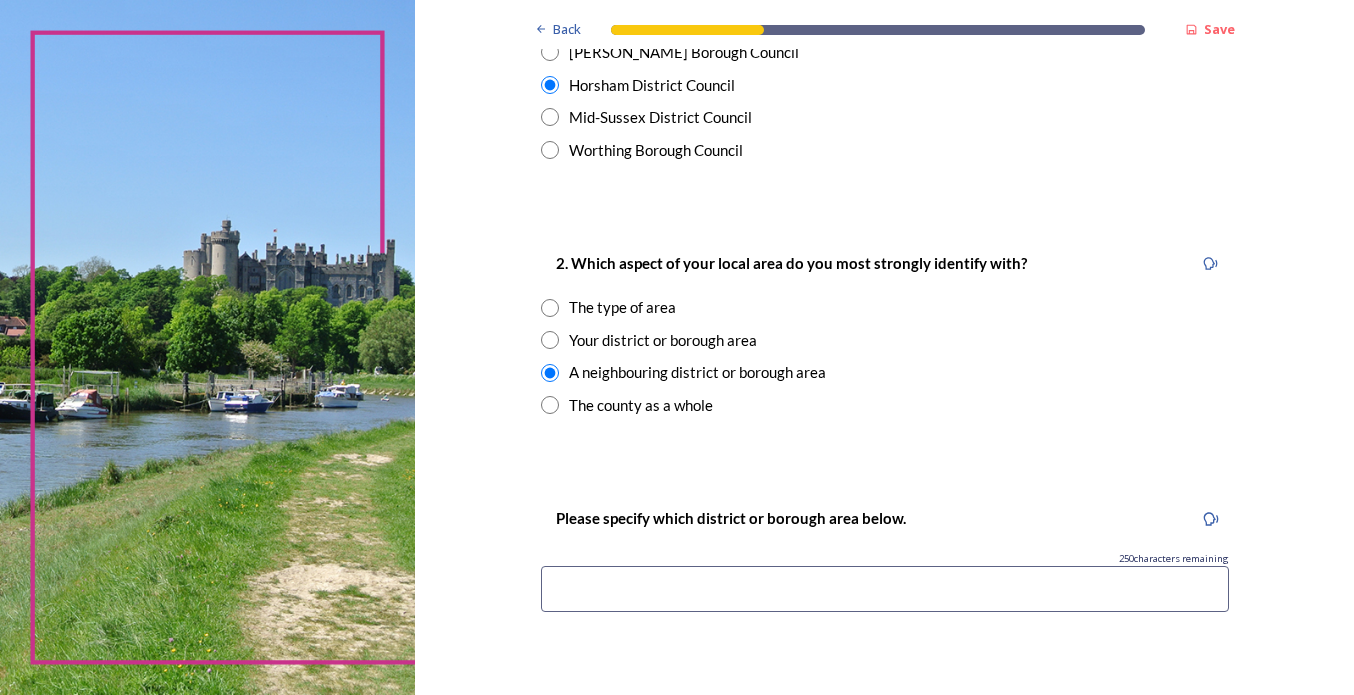 scroll, scrollTop: 700, scrollLeft: 0, axis: vertical 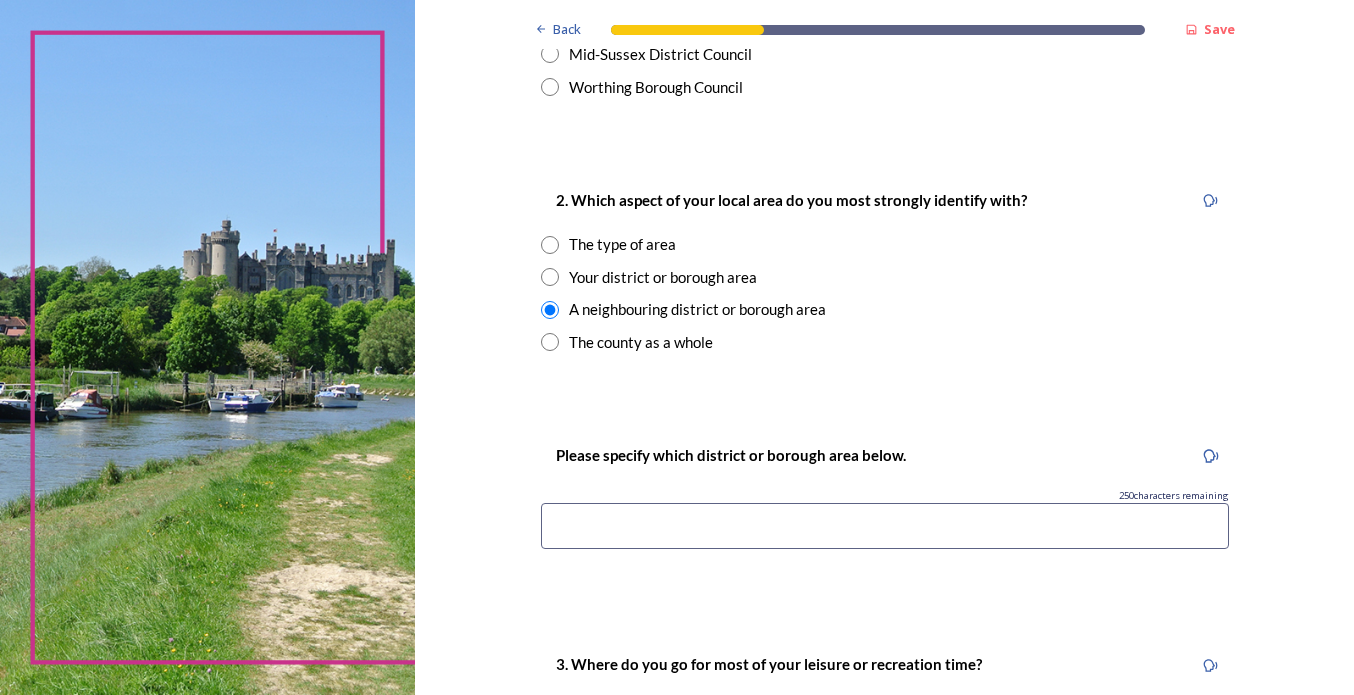 click at bounding box center (550, 277) 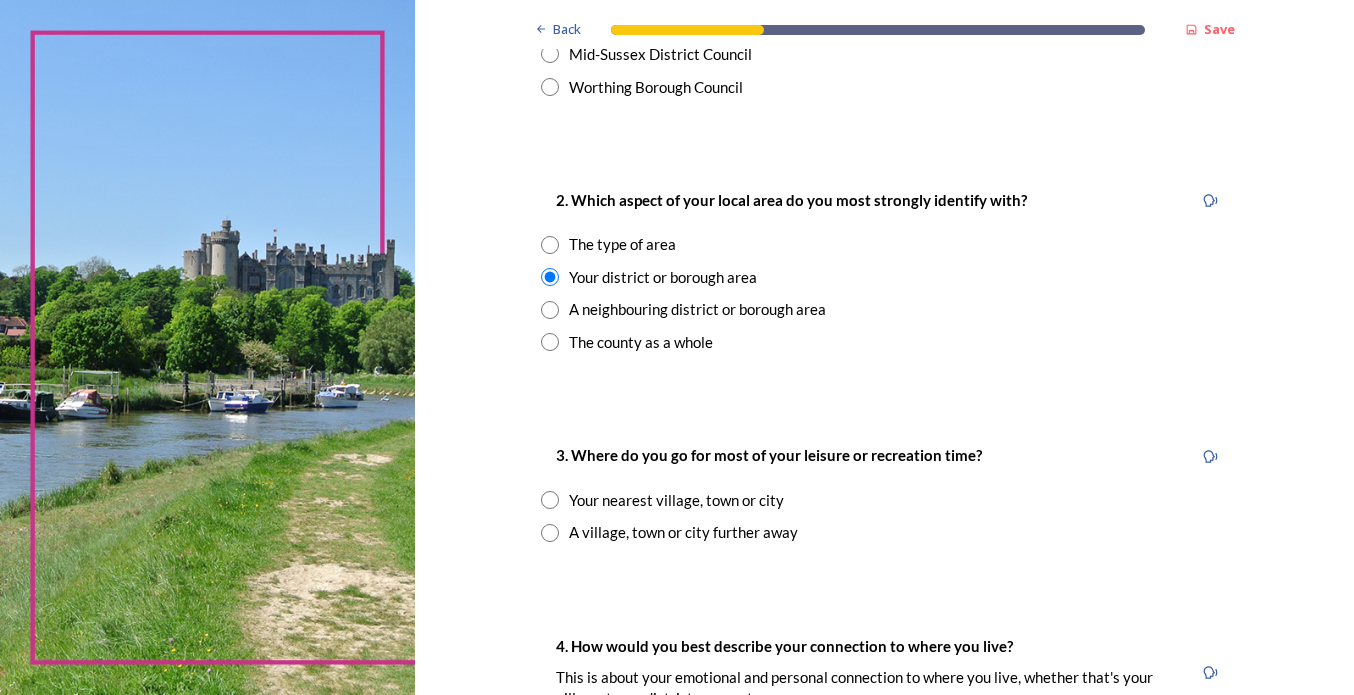 click at bounding box center (550, 500) 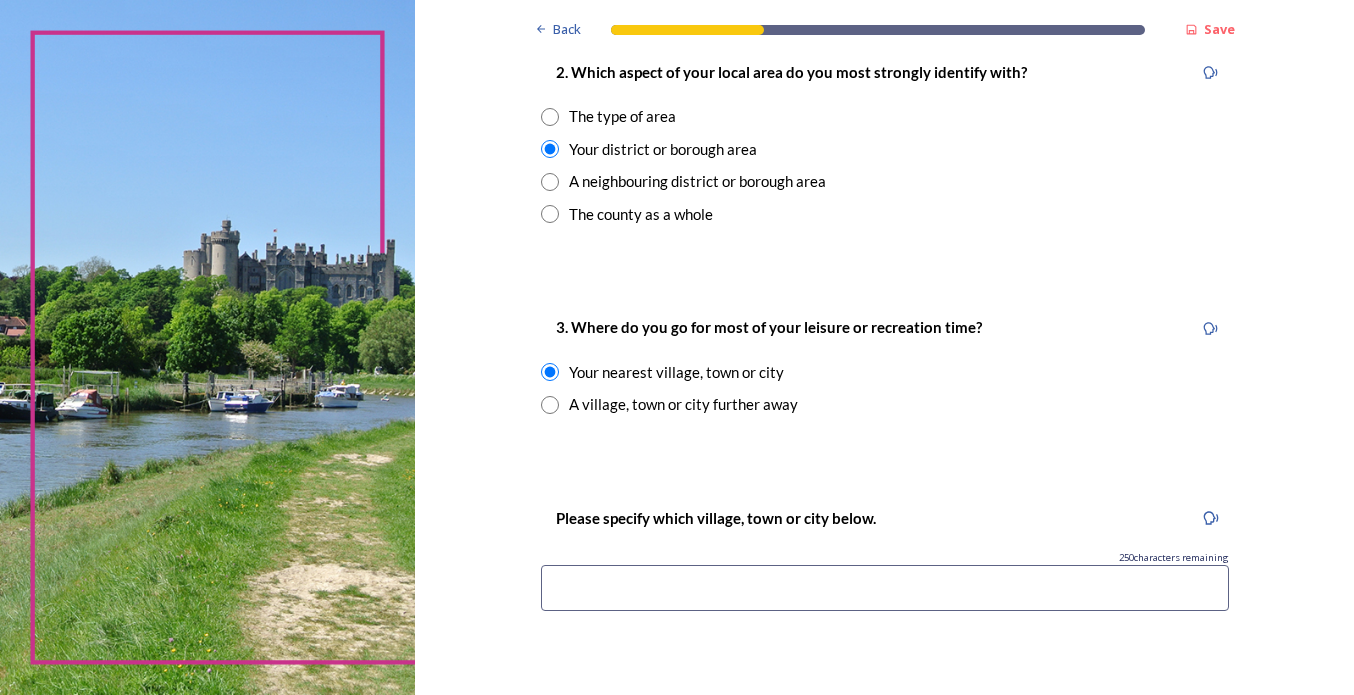 scroll, scrollTop: 900, scrollLeft: 0, axis: vertical 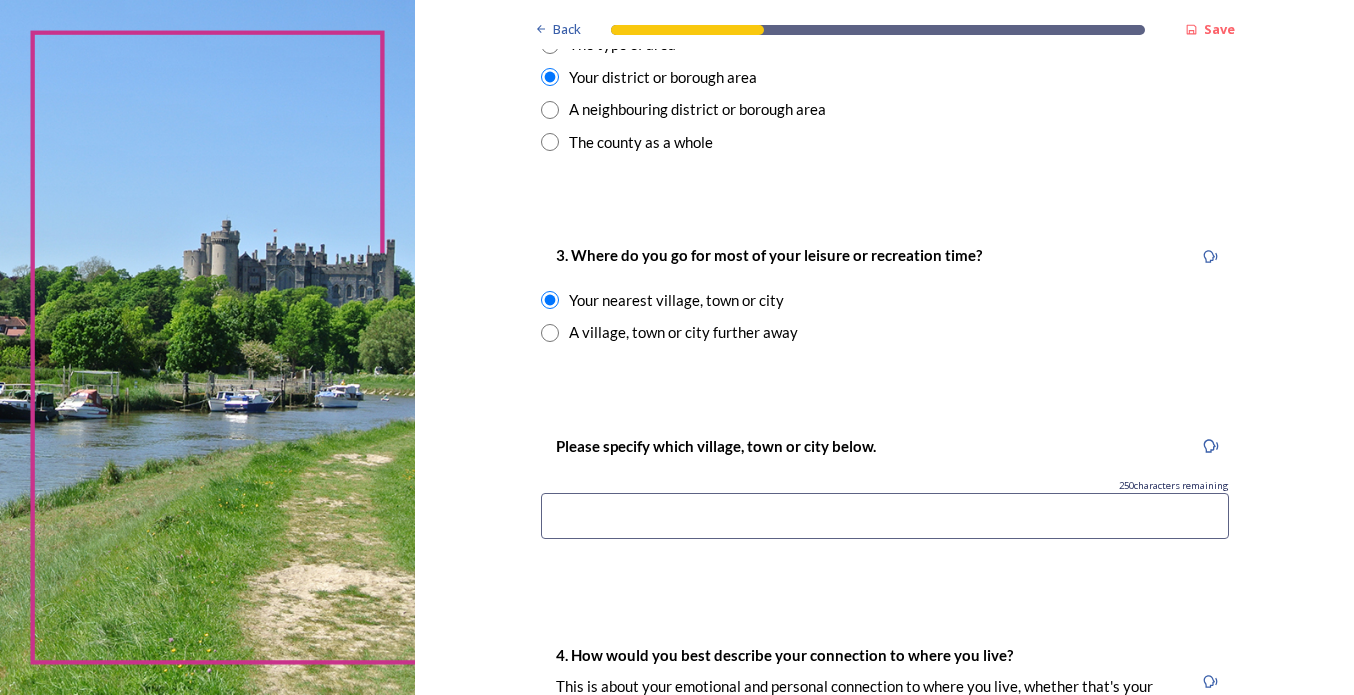 click at bounding box center [885, 516] 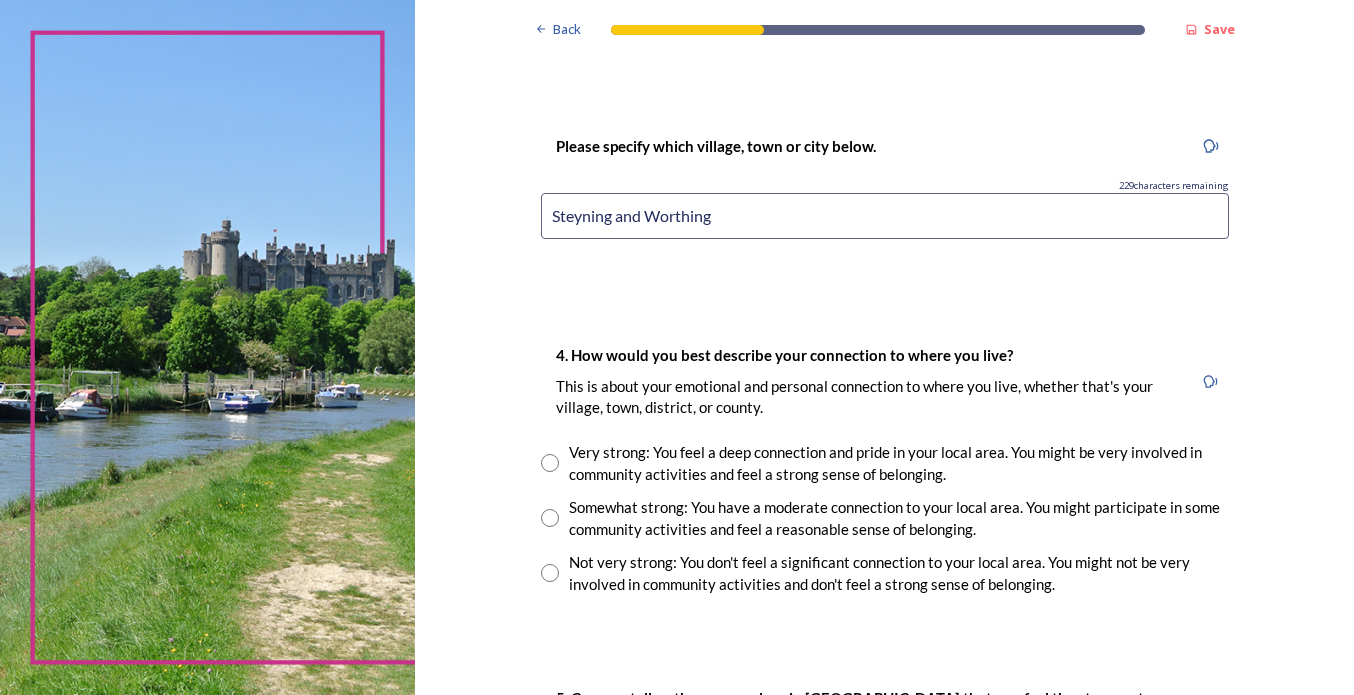scroll, scrollTop: 1300, scrollLeft: 0, axis: vertical 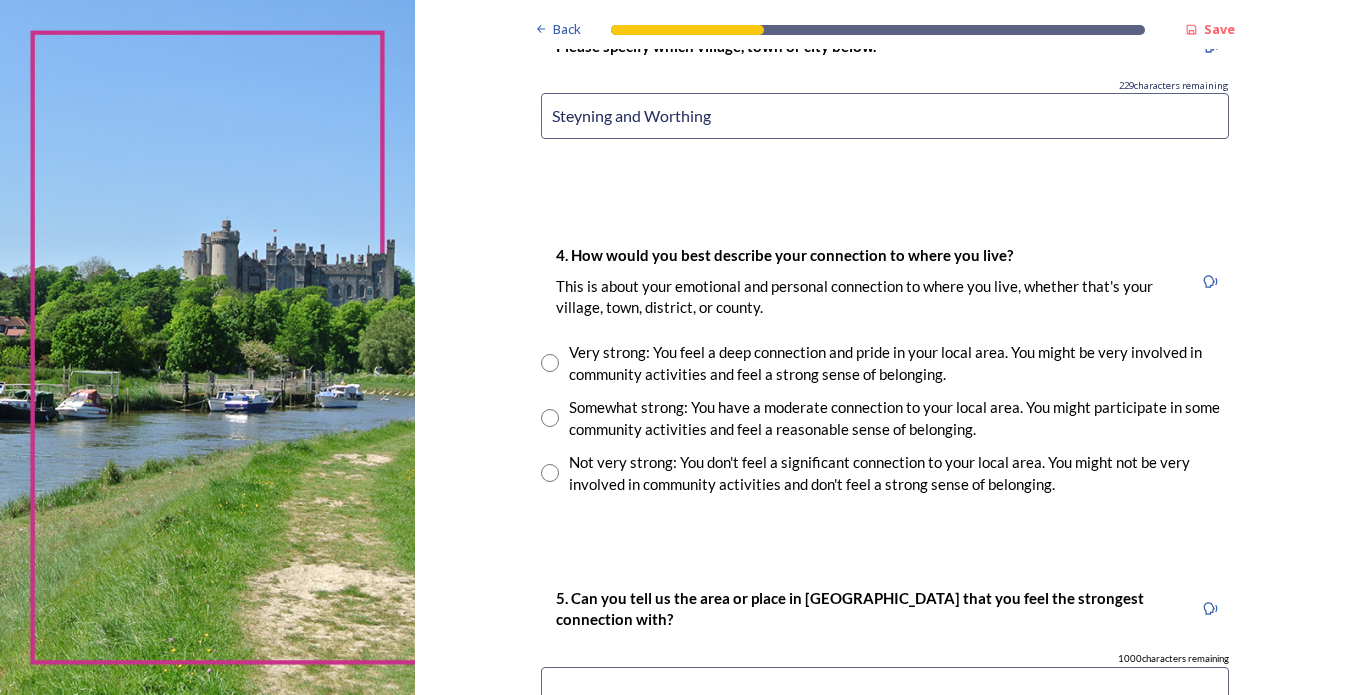 type on "Steyning and Worthing" 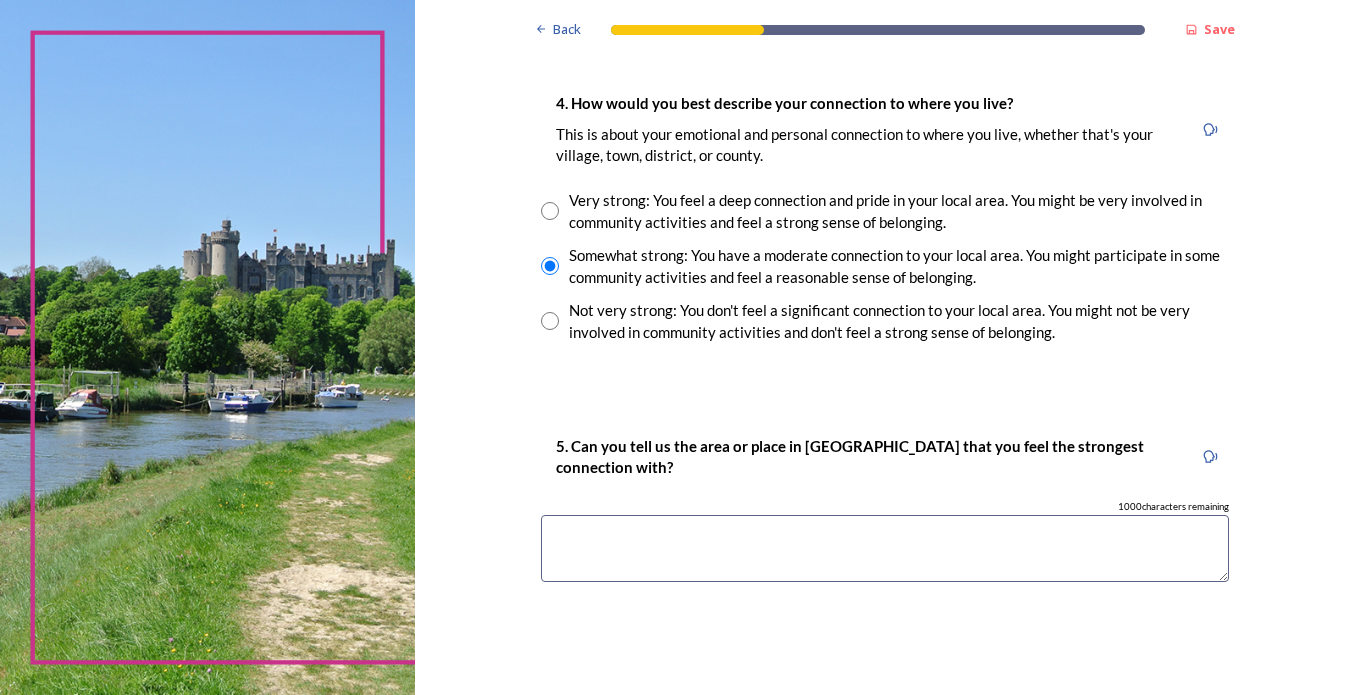 scroll, scrollTop: 1500, scrollLeft: 0, axis: vertical 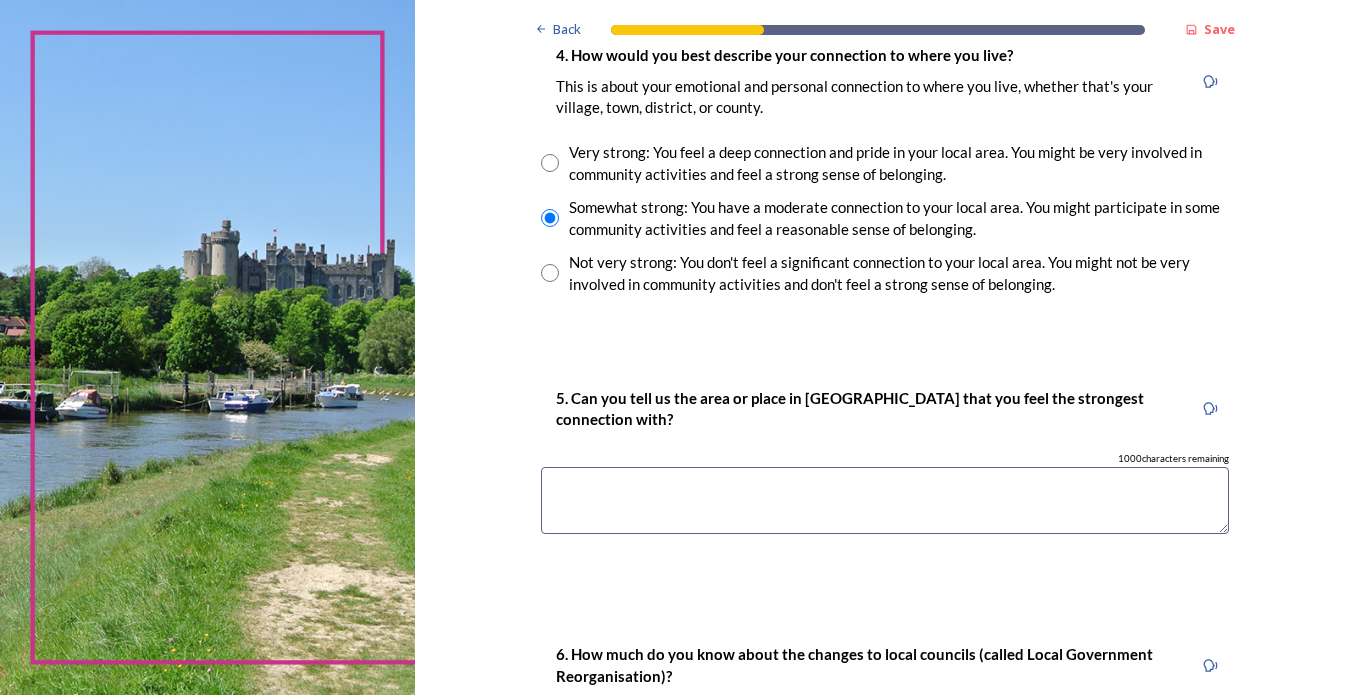 click at bounding box center [885, 500] 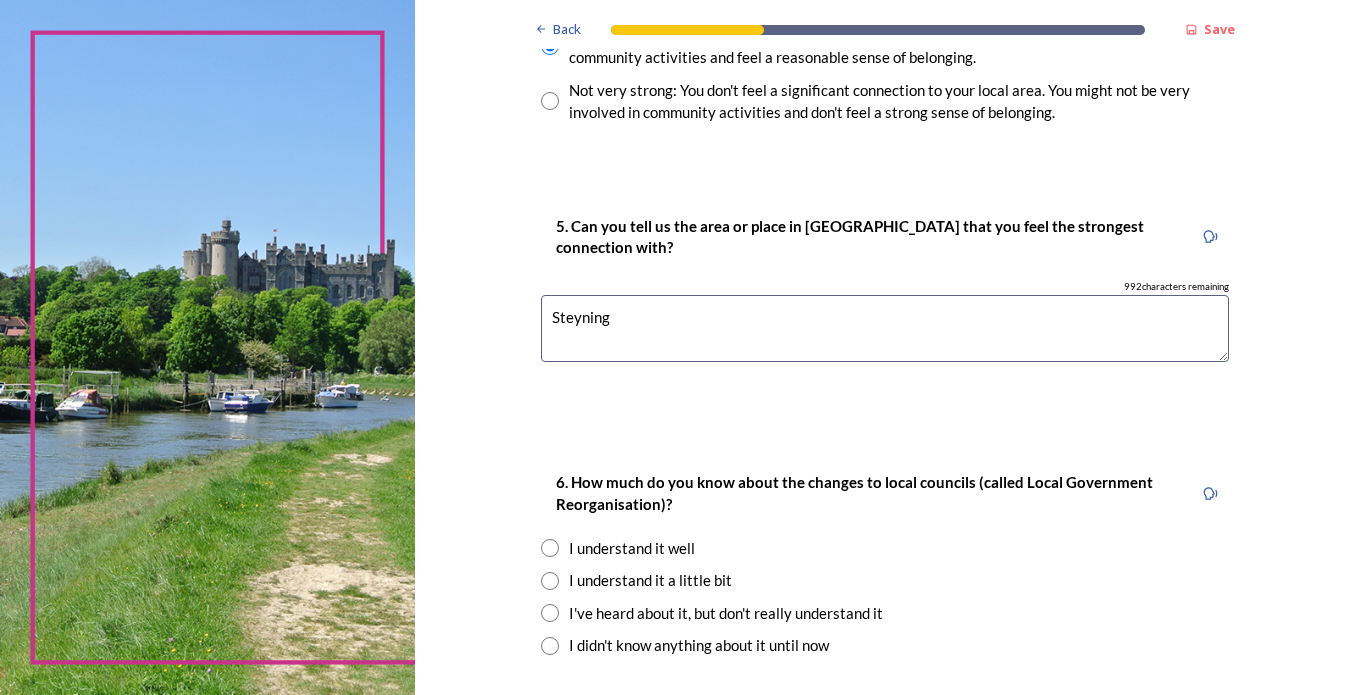 scroll, scrollTop: 1800, scrollLeft: 0, axis: vertical 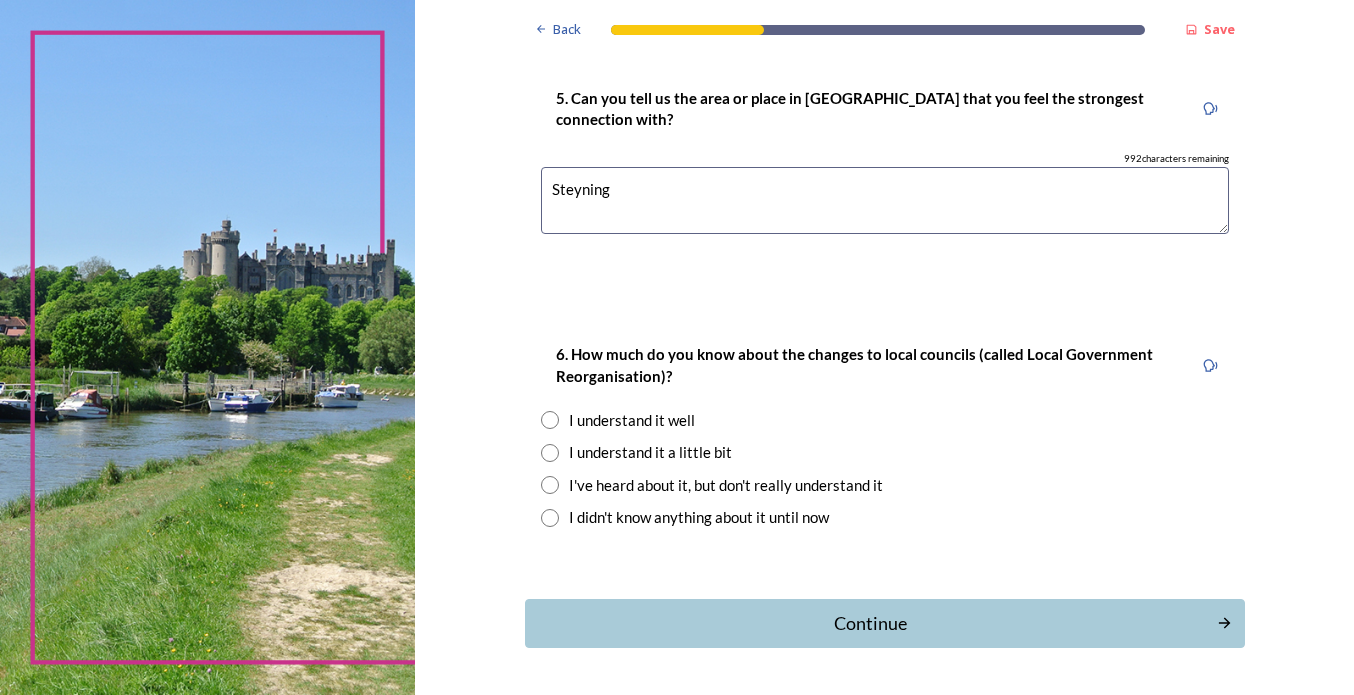 type on "Steyning" 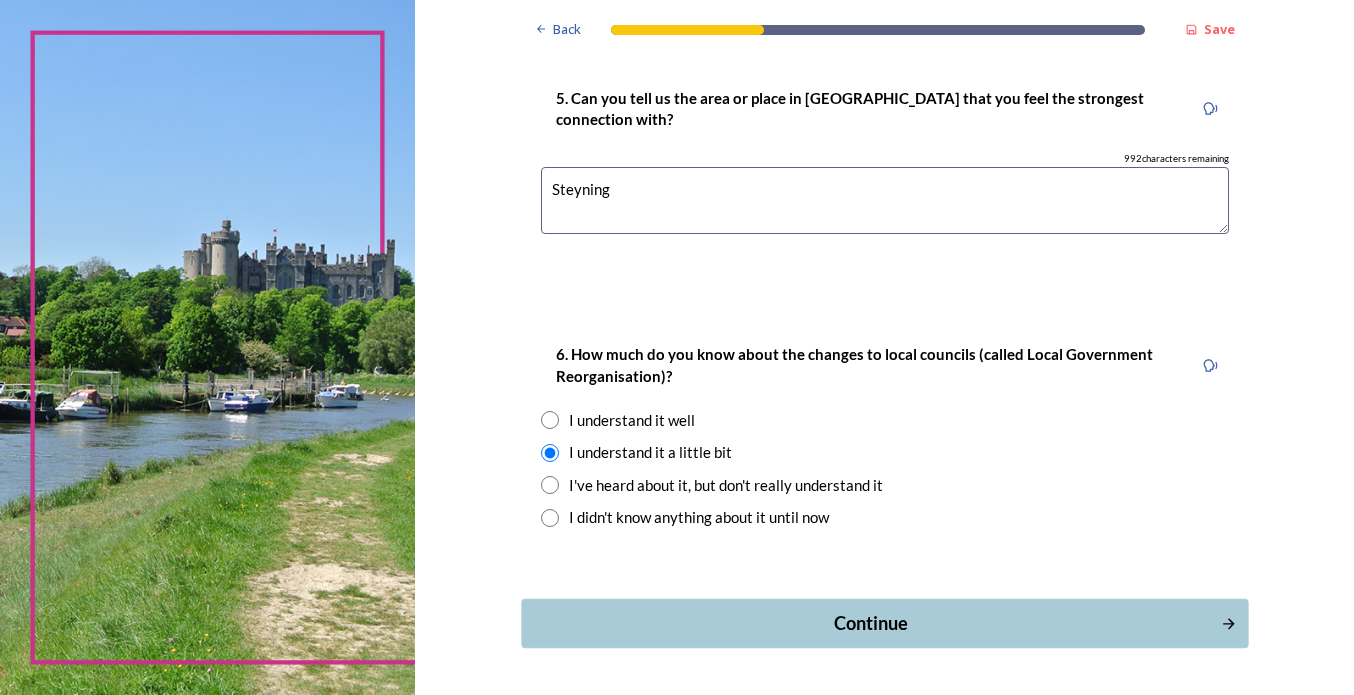 click on "Continue" at bounding box center (870, 623) 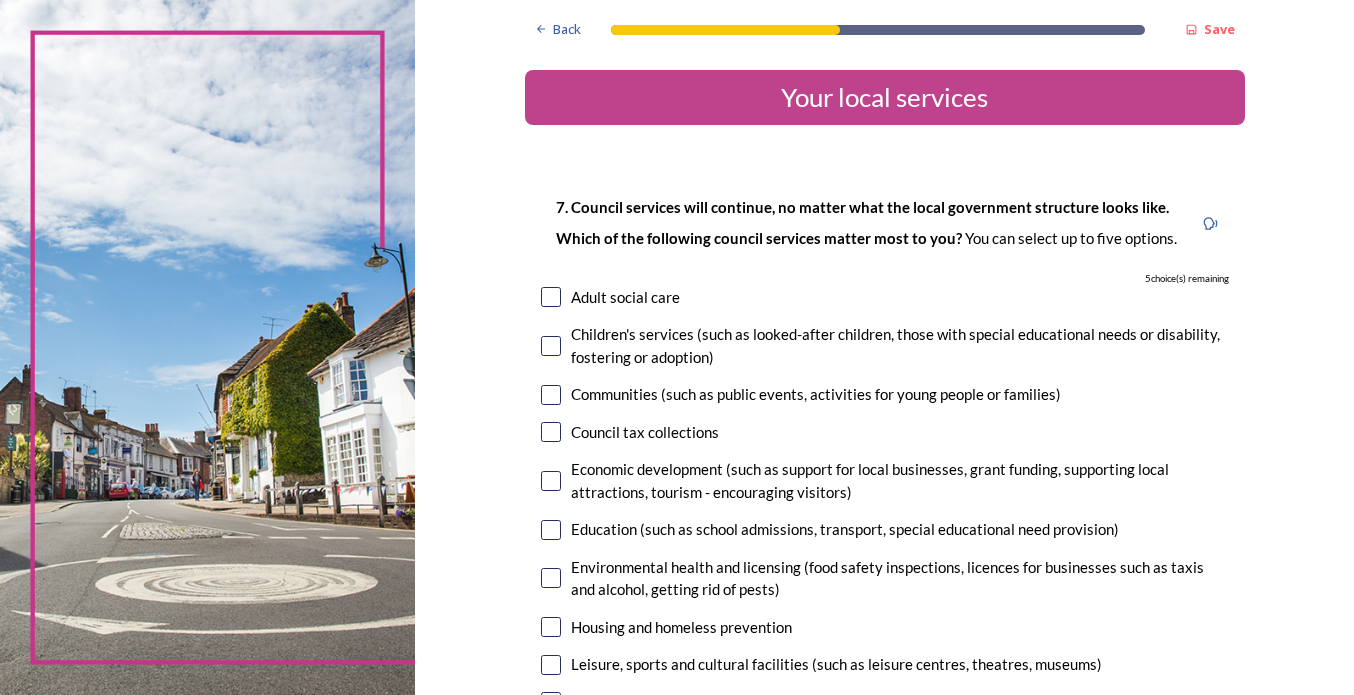 click at bounding box center (551, 297) 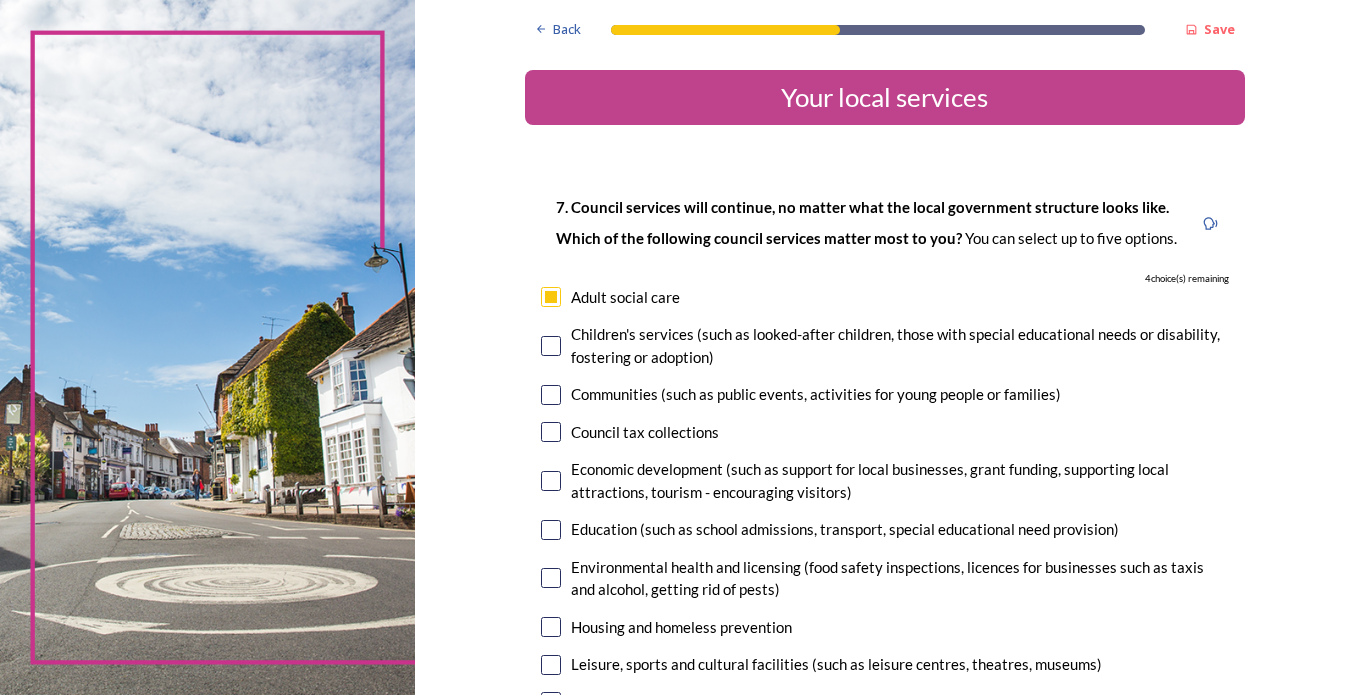 scroll, scrollTop: 100, scrollLeft: 0, axis: vertical 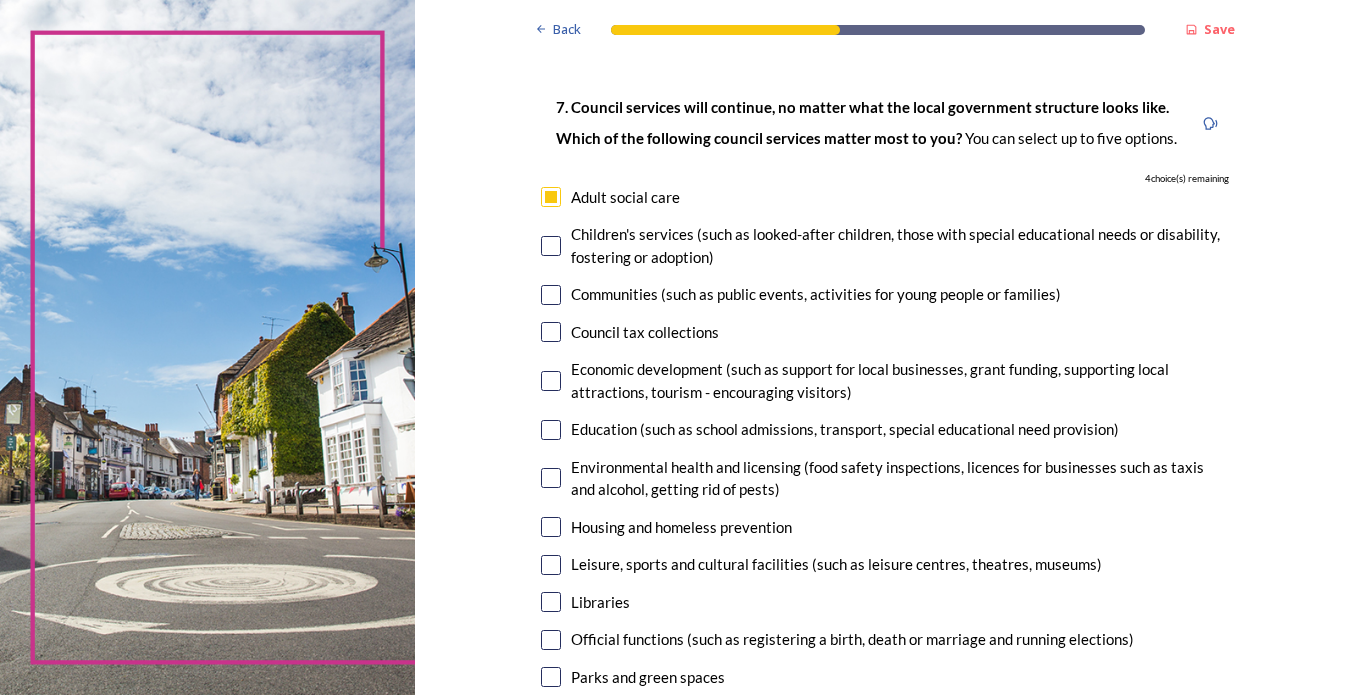 click at bounding box center (551, 430) 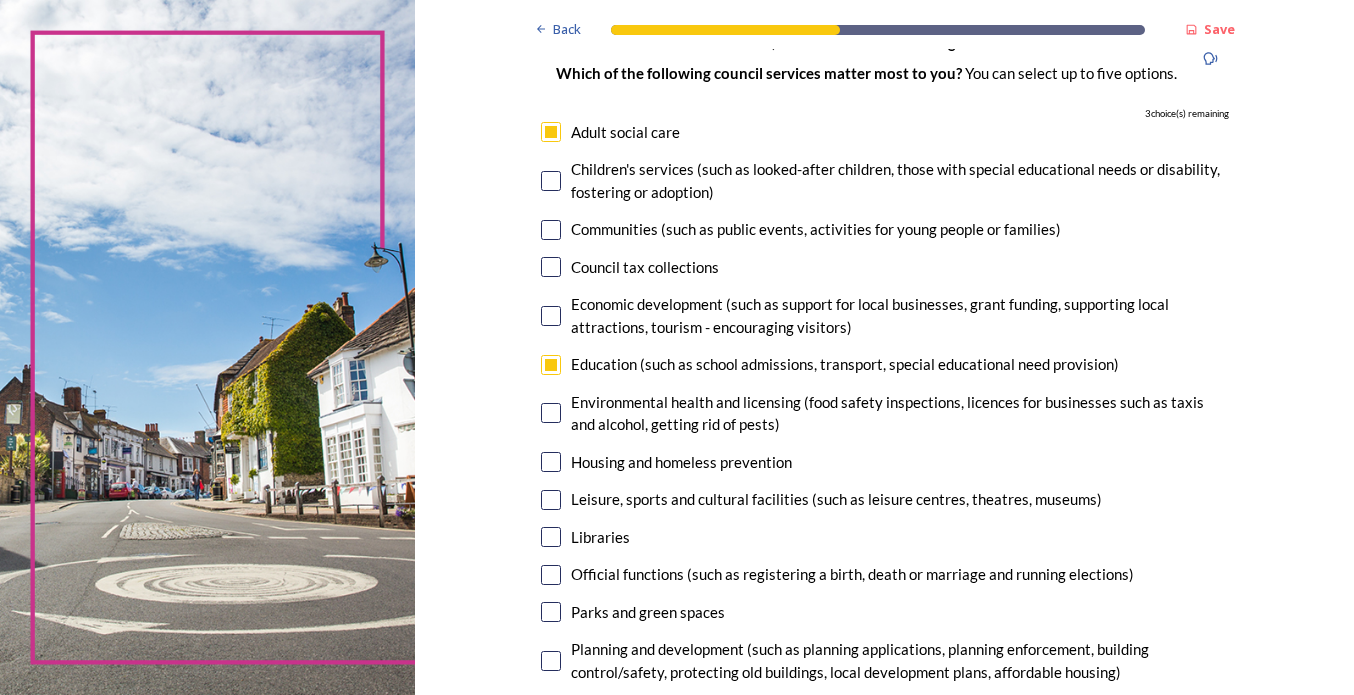 scroll, scrollTop: 200, scrollLeft: 0, axis: vertical 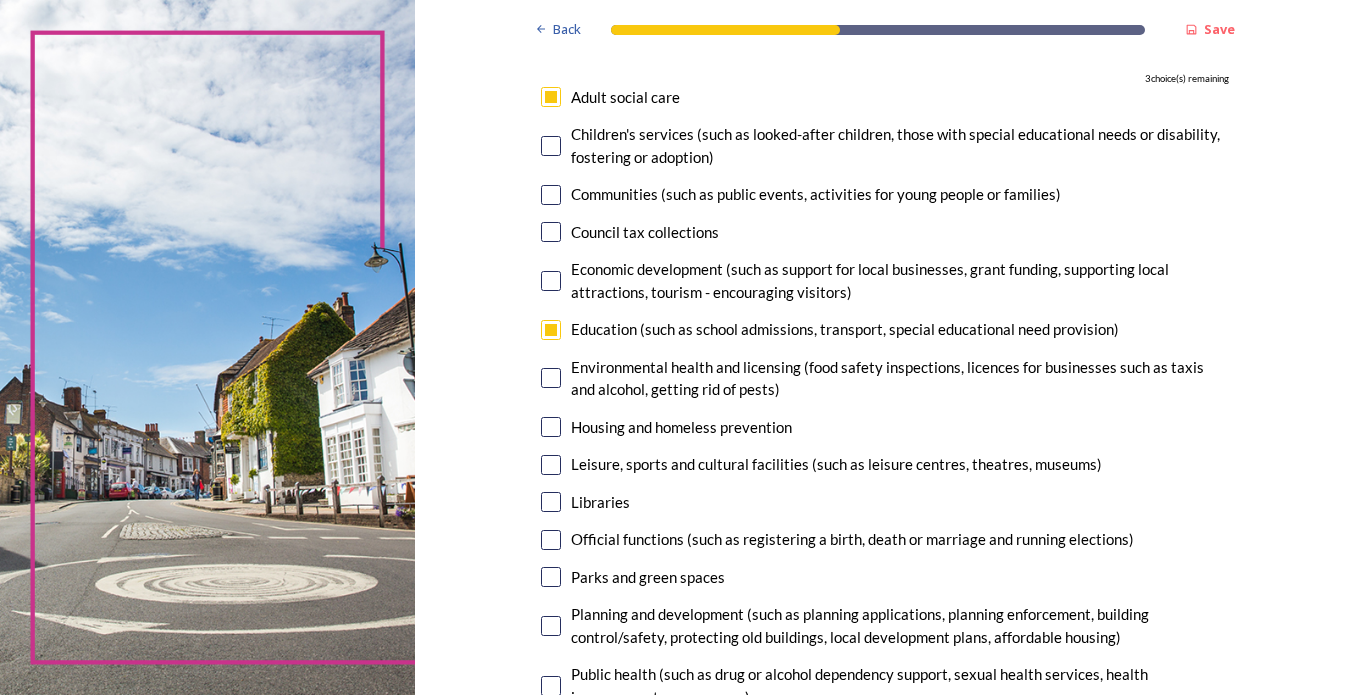 click at bounding box center (551, 427) 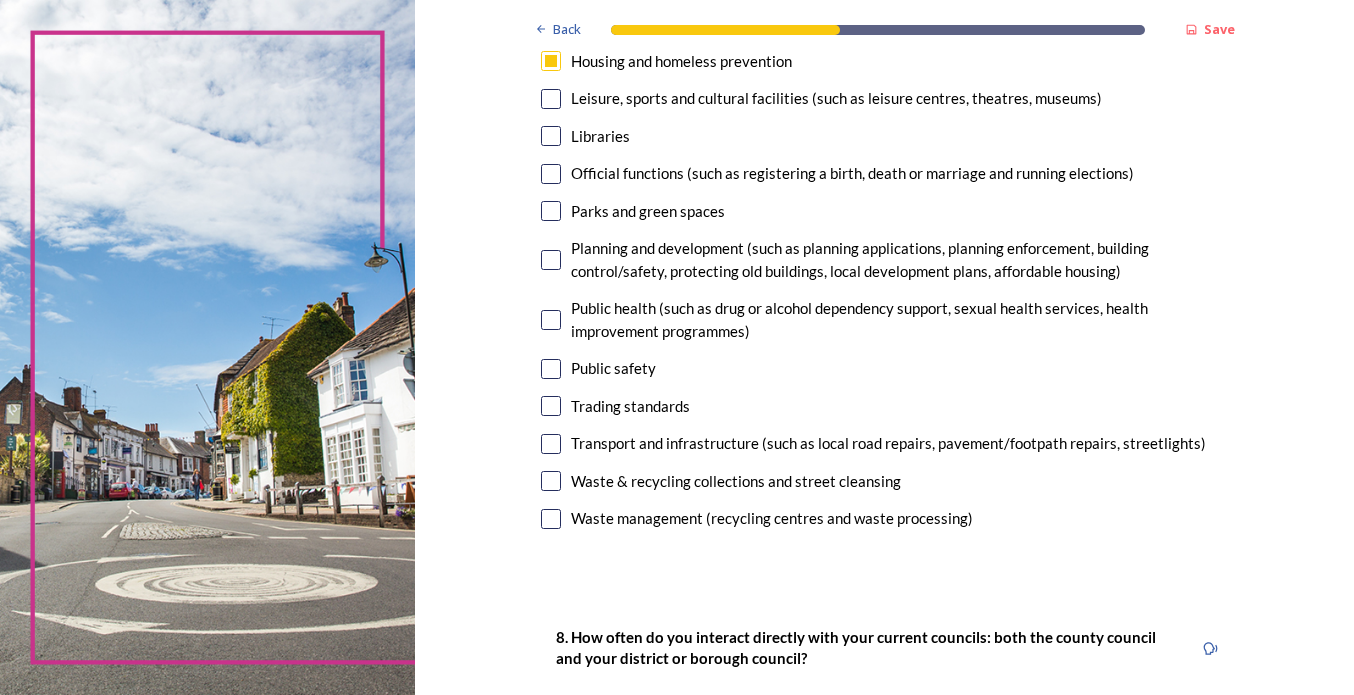 scroll, scrollTop: 600, scrollLeft: 0, axis: vertical 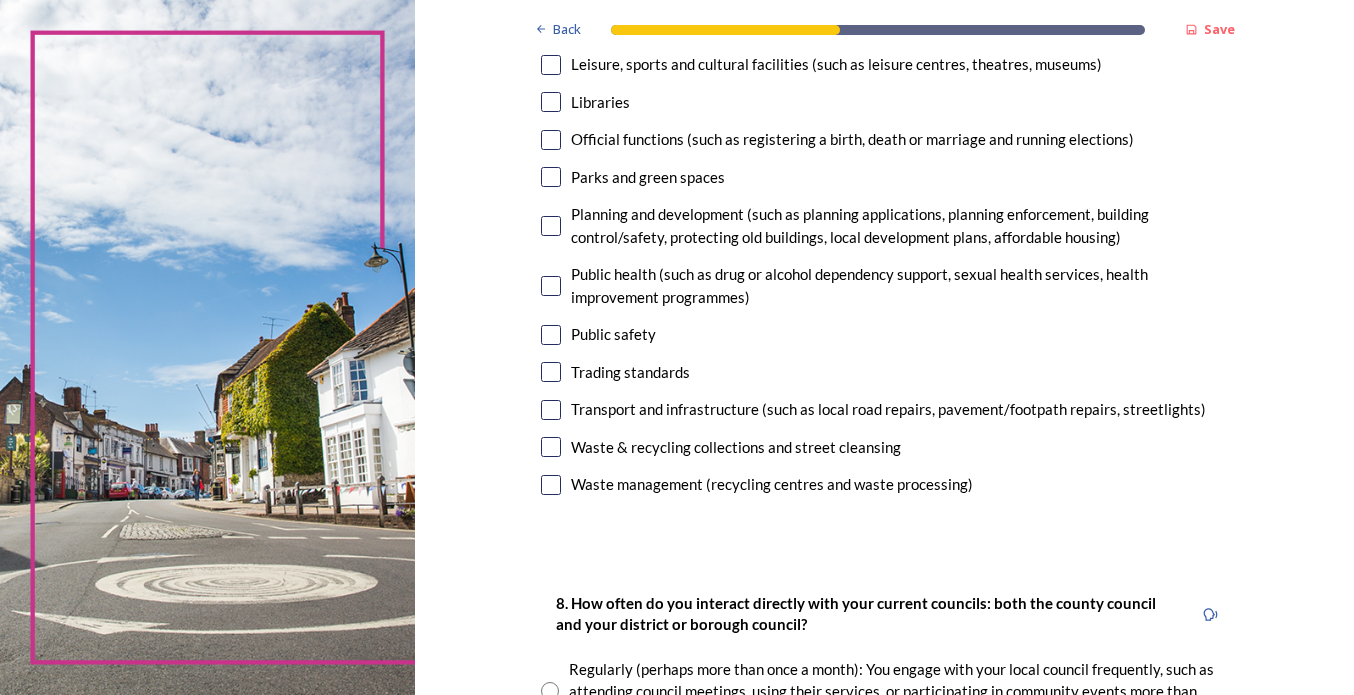 click at bounding box center [551, 447] 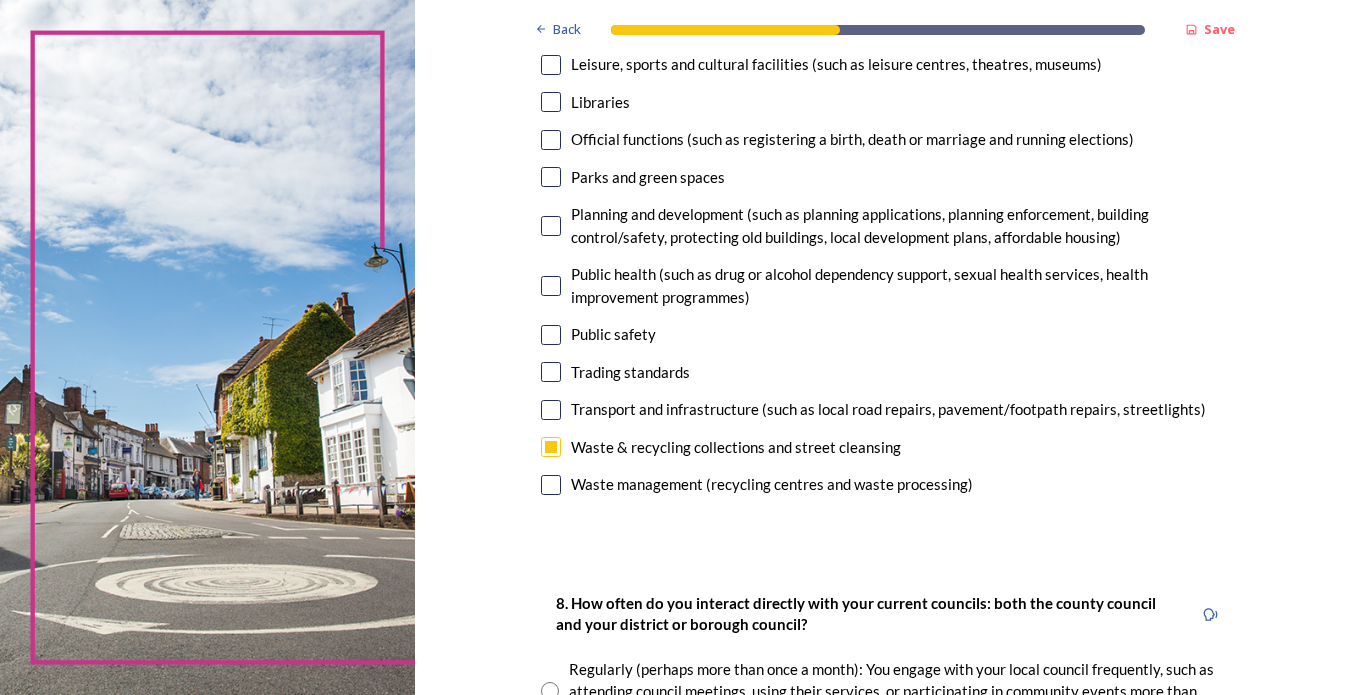 click at bounding box center (551, 410) 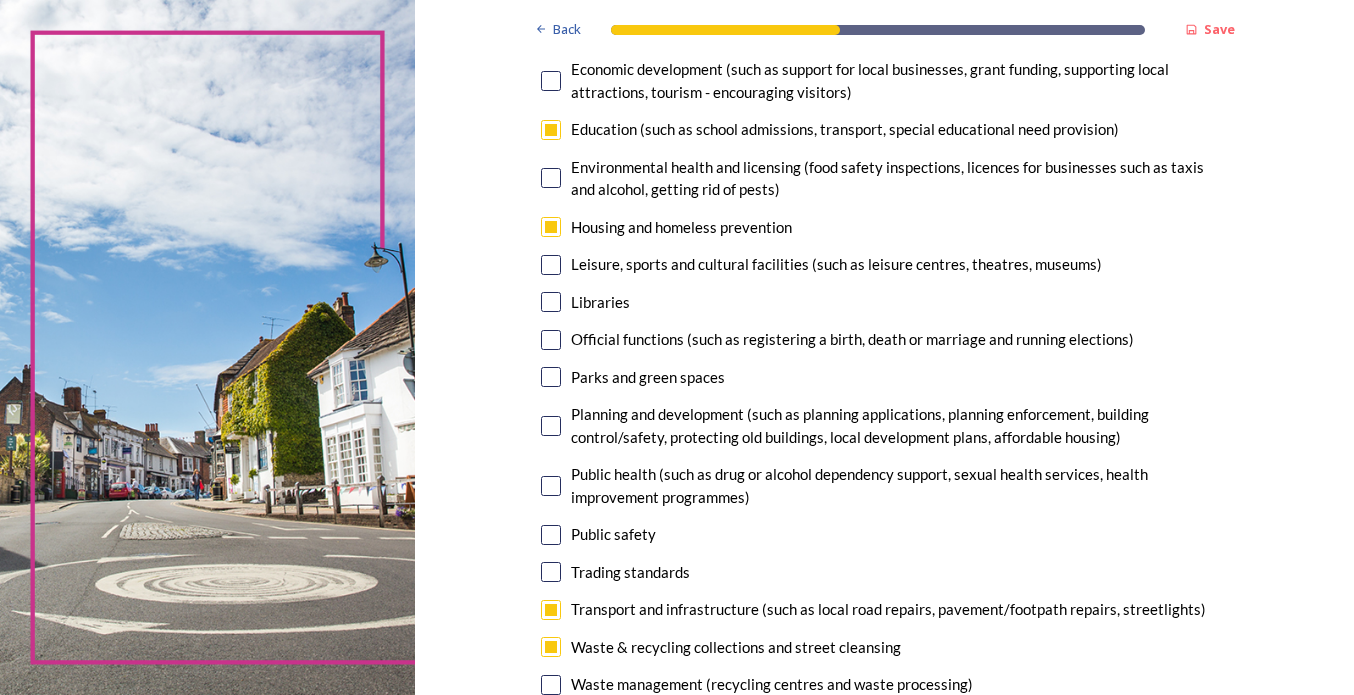scroll, scrollTop: 500, scrollLeft: 0, axis: vertical 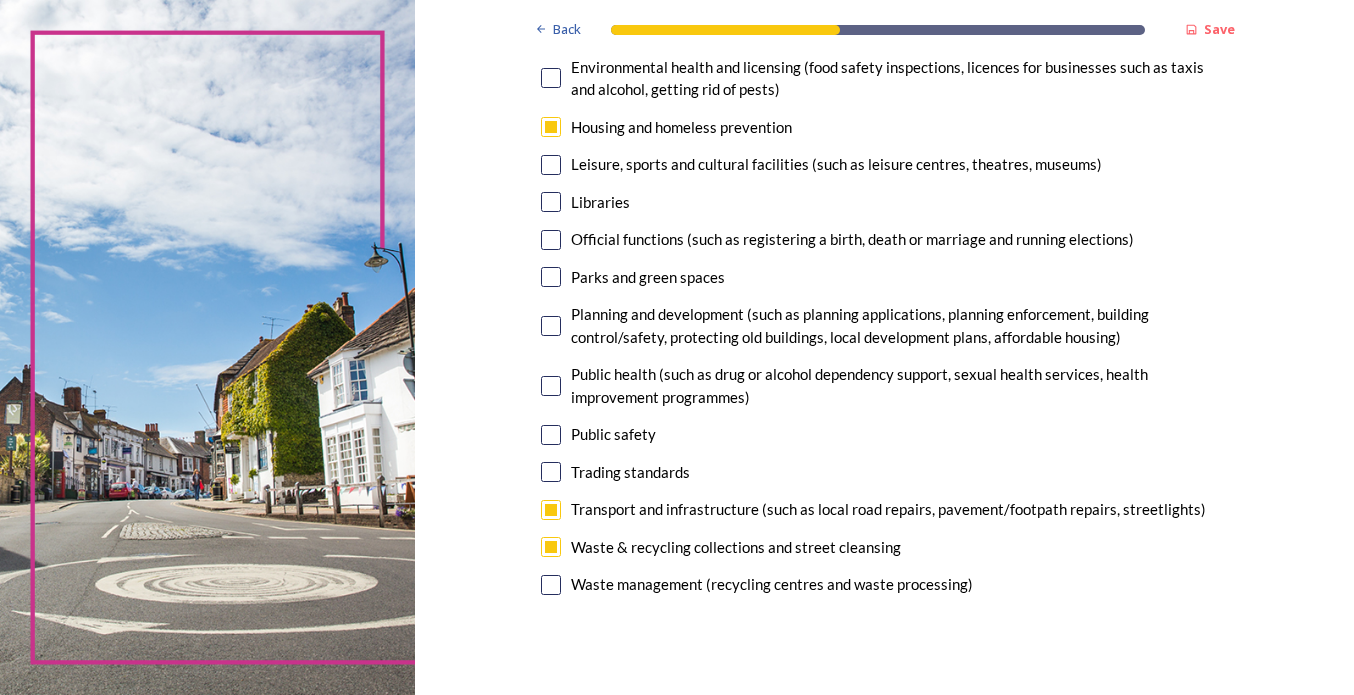 click at bounding box center [551, 435] 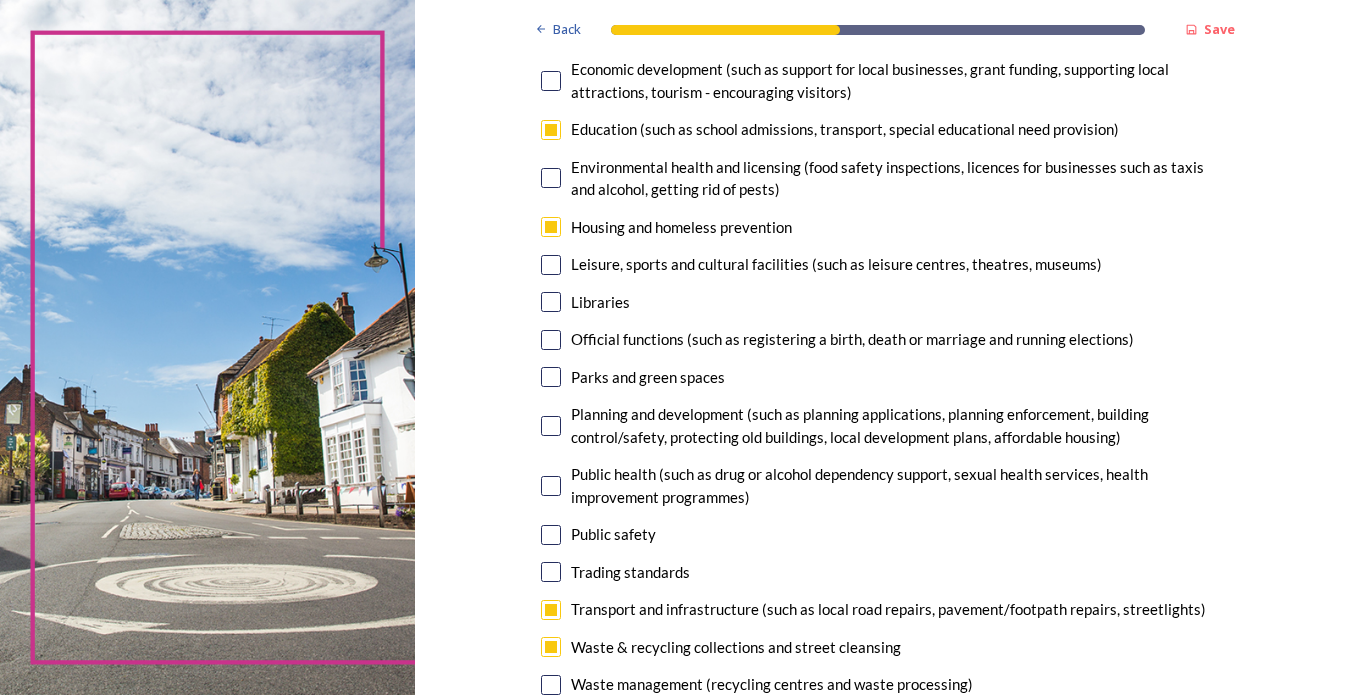 scroll, scrollTop: 500, scrollLeft: 0, axis: vertical 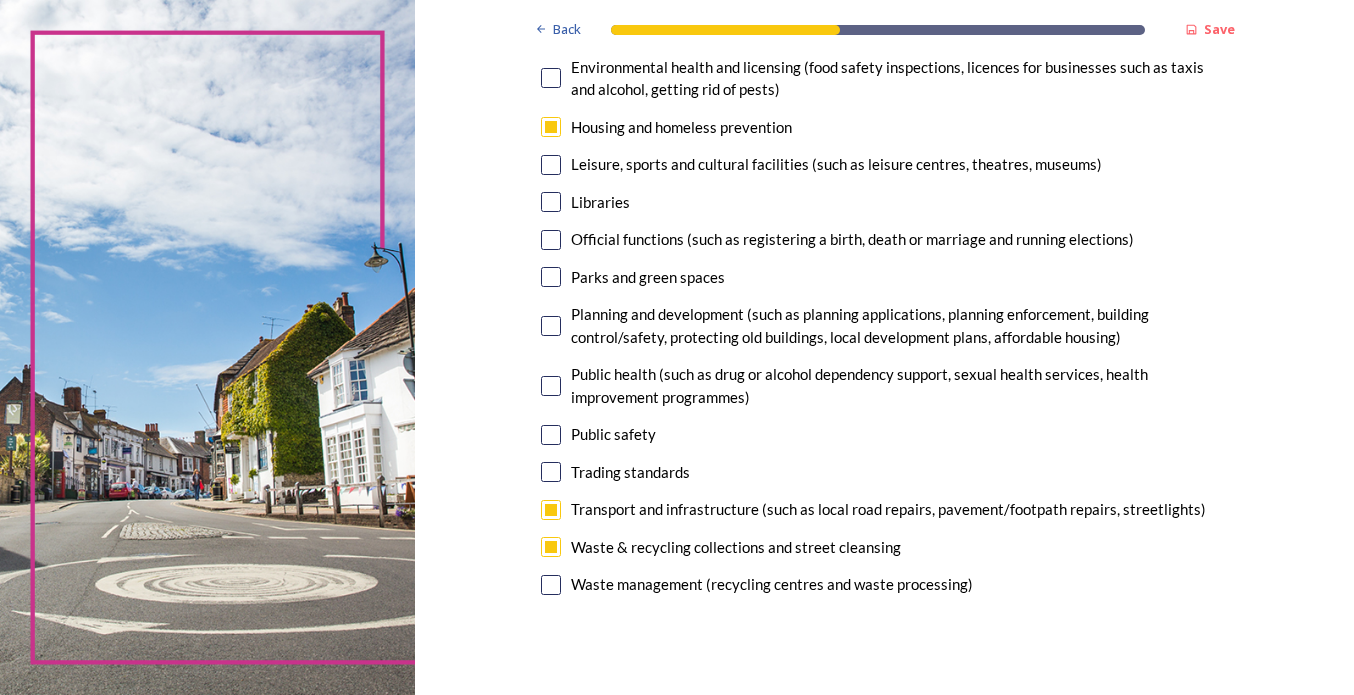 click at bounding box center [551, 435] 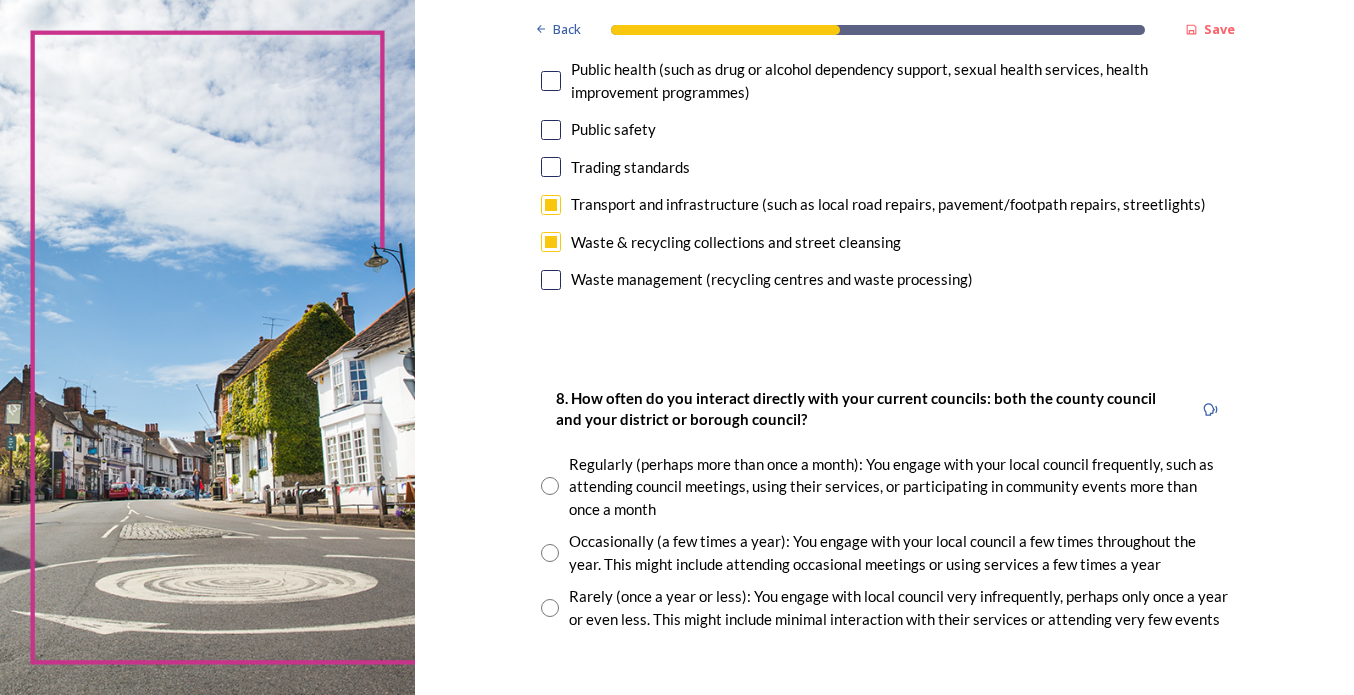 scroll, scrollTop: 900, scrollLeft: 0, axis: vertical 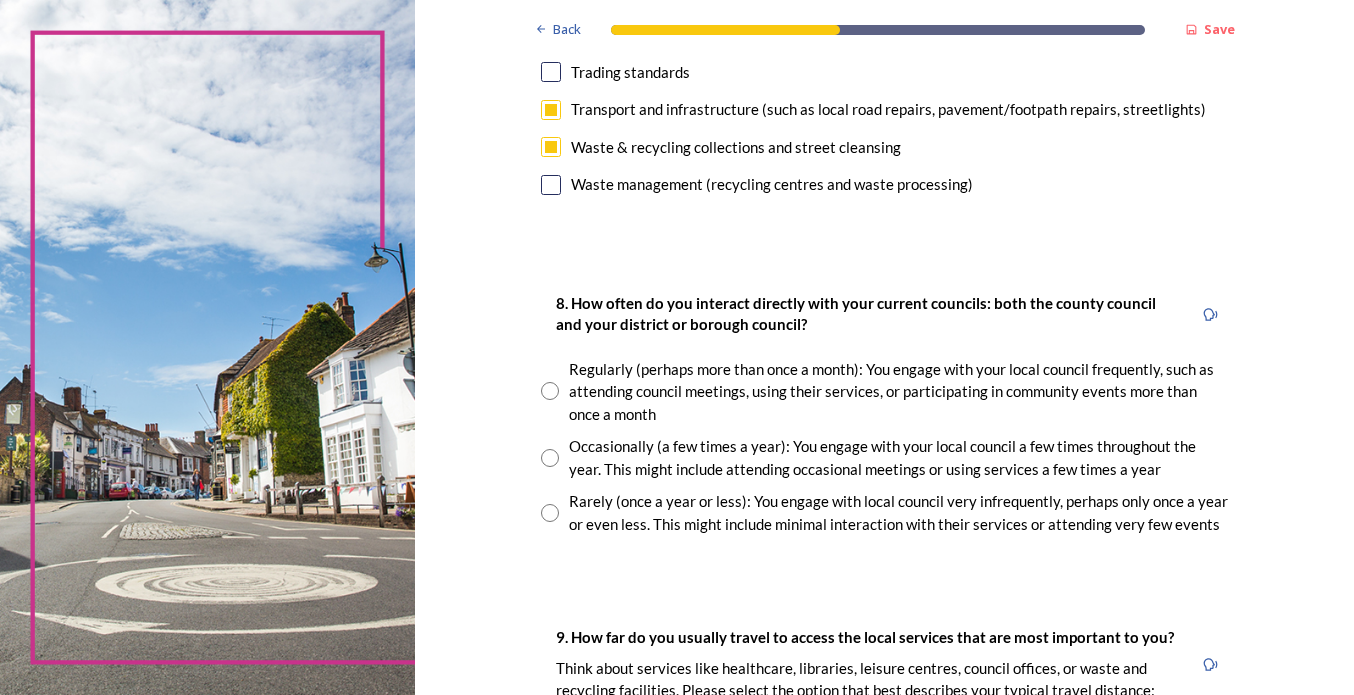 click at bounding box center (550, 513) 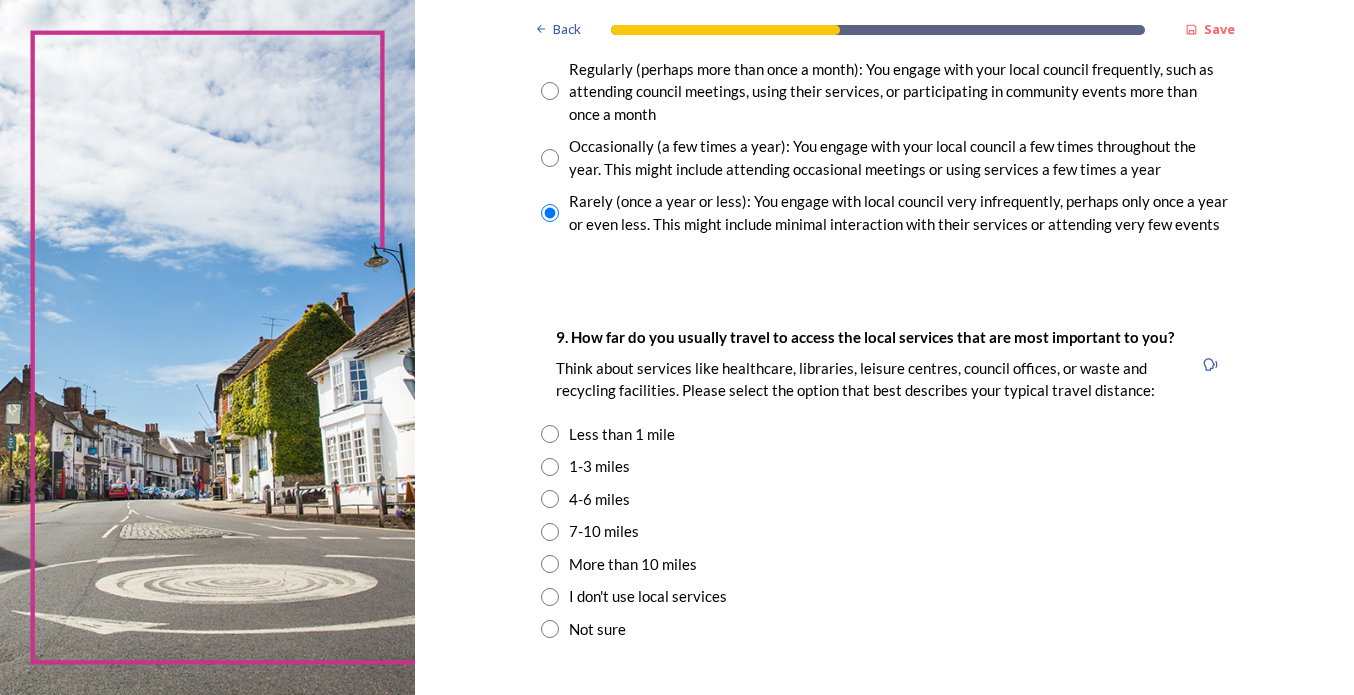 scroll, scrollTop: 1300, scrollLeft: 0, axis: vertical 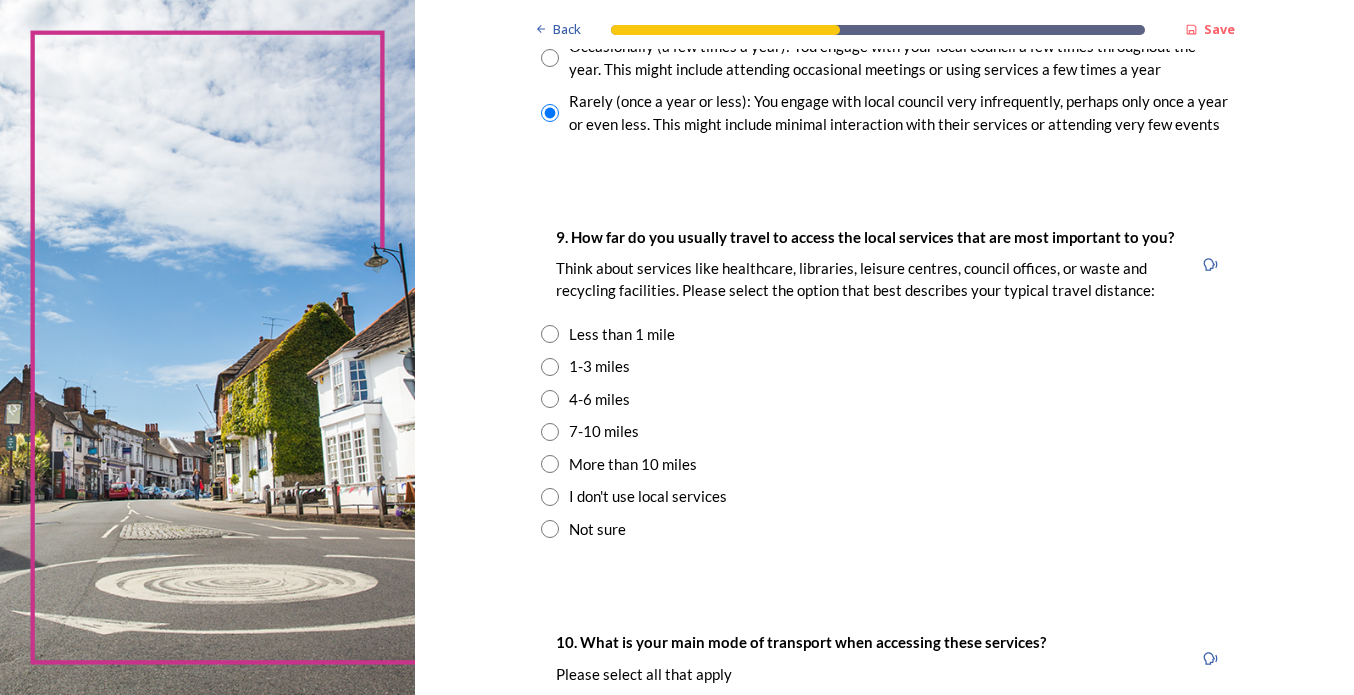 click at bounding box center (550, 497) 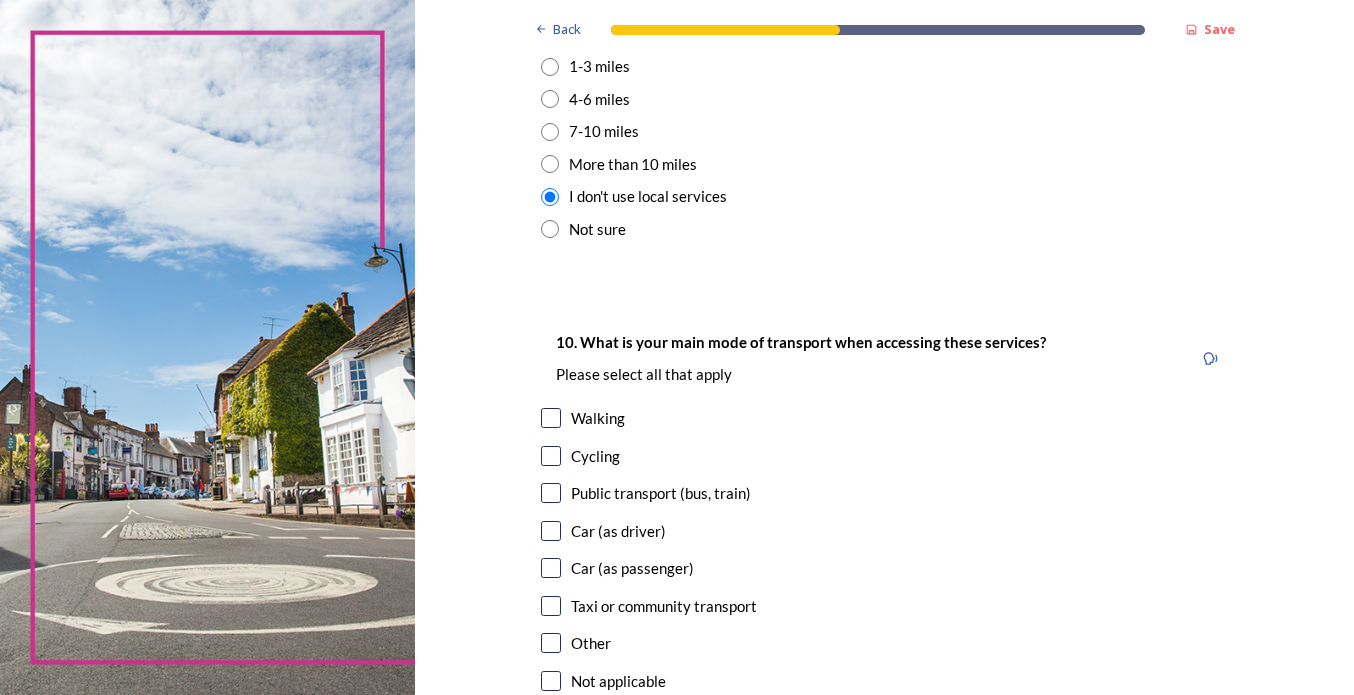 scroll, scrollTop: 1700, scrollLeft: 0, axis: vertical 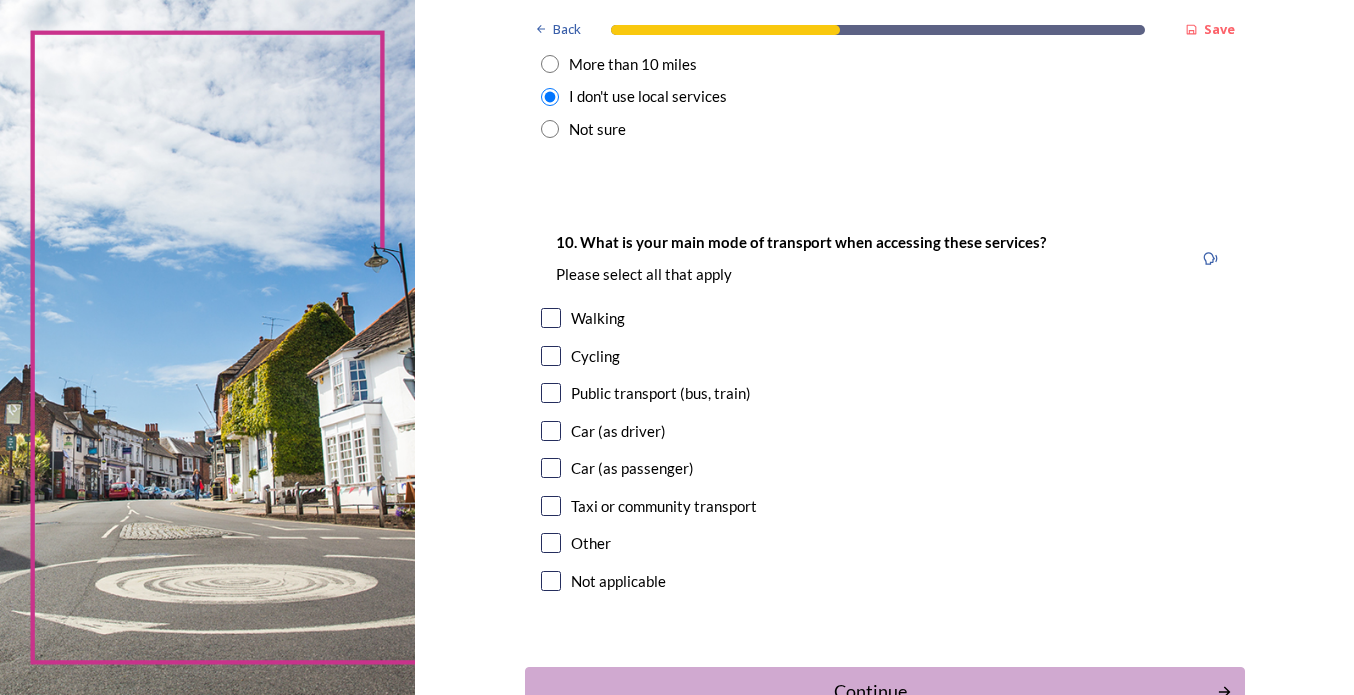 click at bounding box center [551, 393] 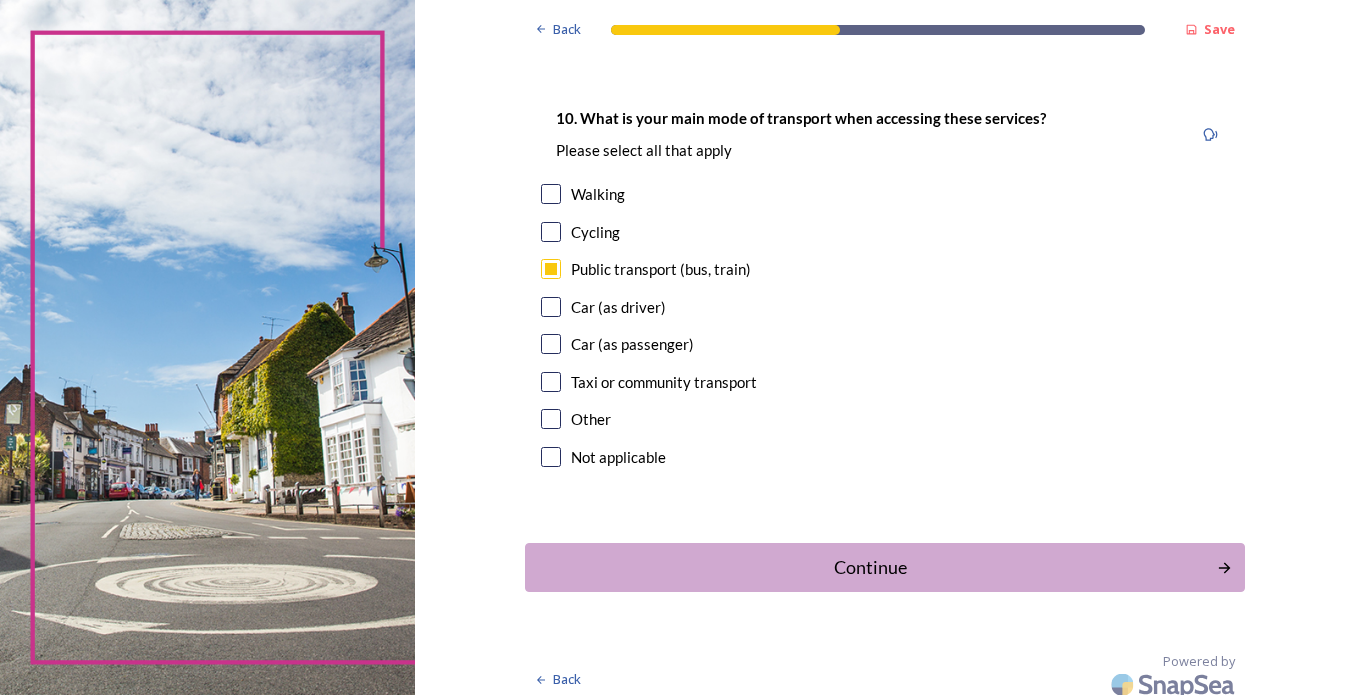 scroll, scrollTop: 1837, scrollLeft: 0, axis: vertical 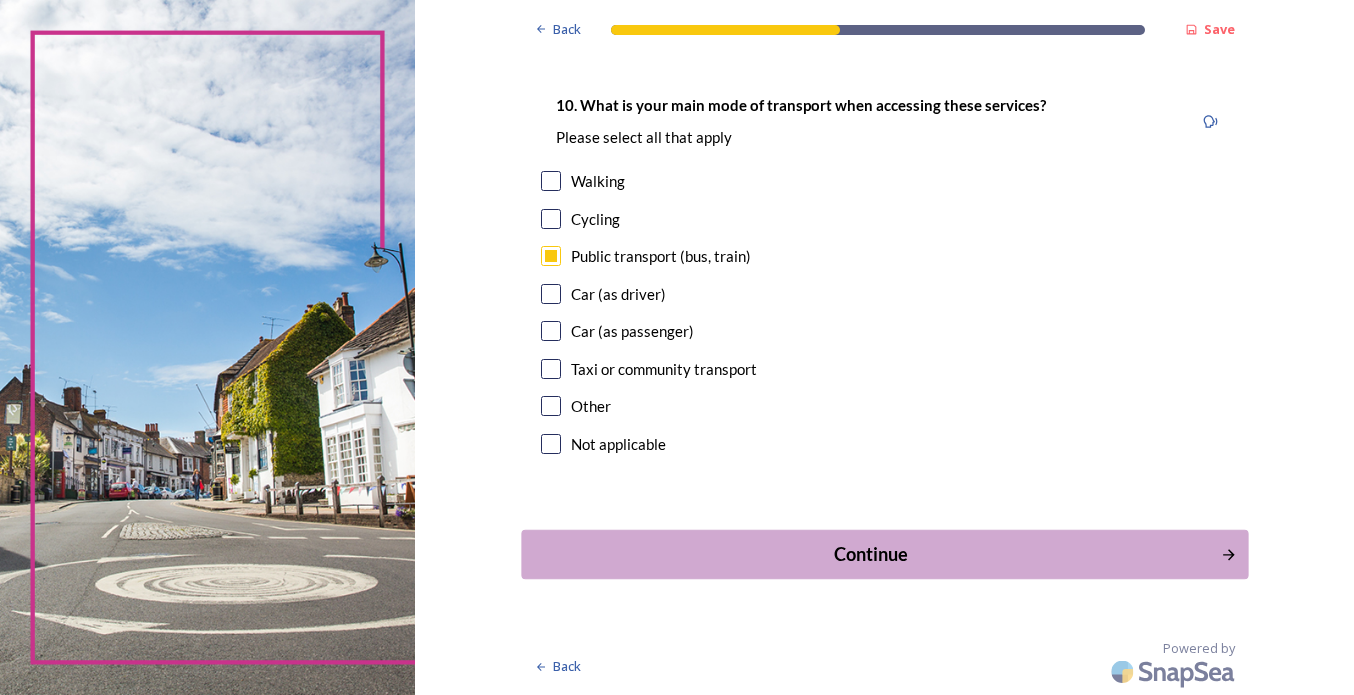 click on "Continue" at bounding box center (870, 554) 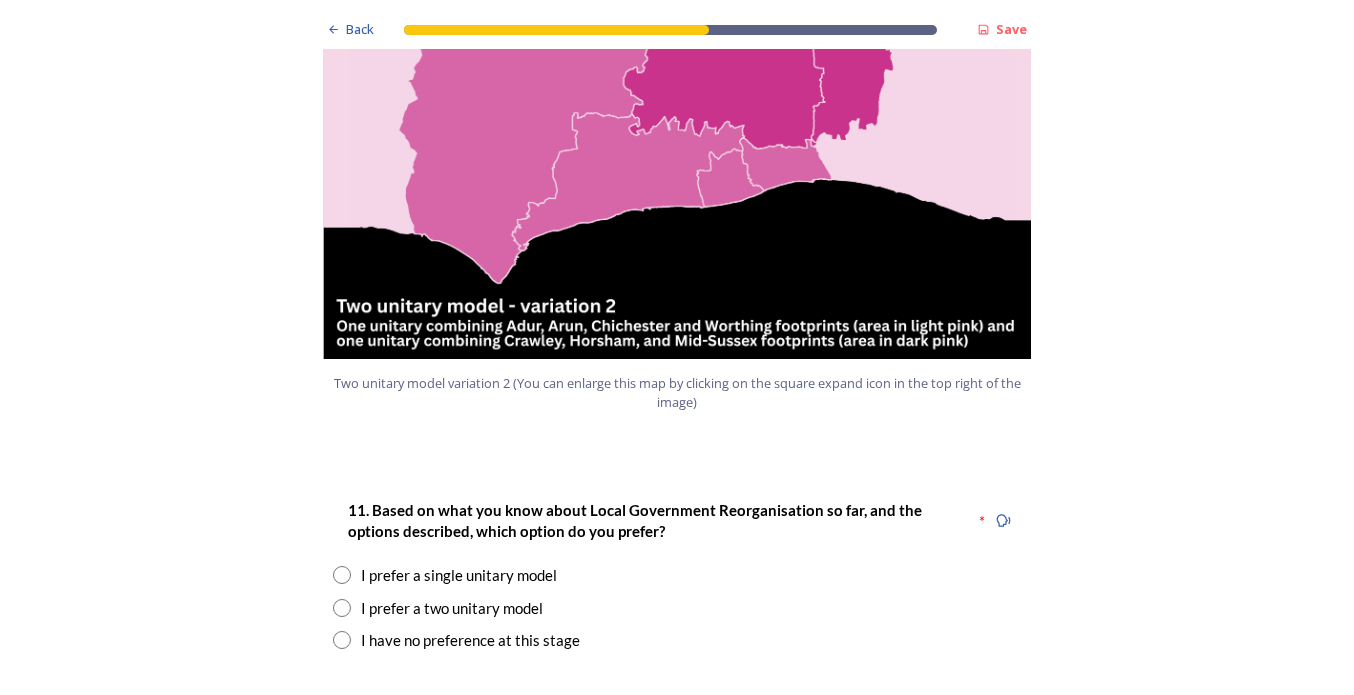 scroll, scrollTop: 2400, scrollLeft: 0, axis: vertical 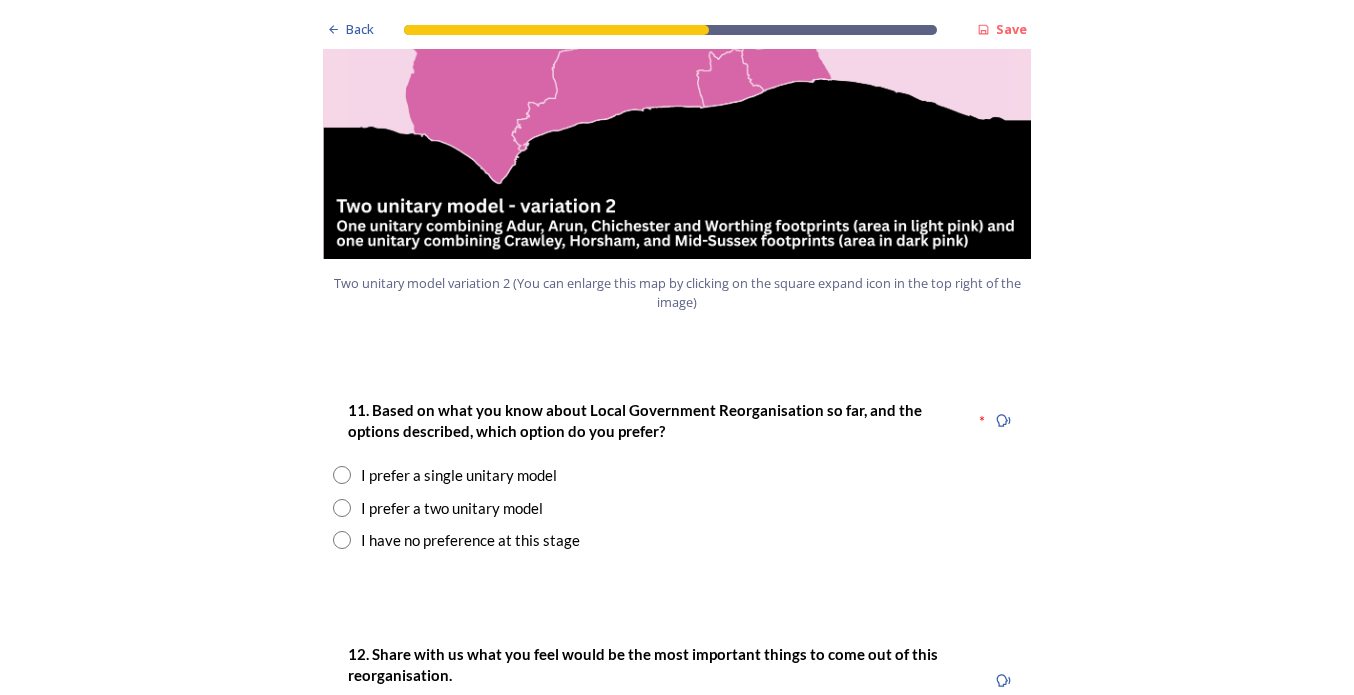 click at bounding box center [342, 508] 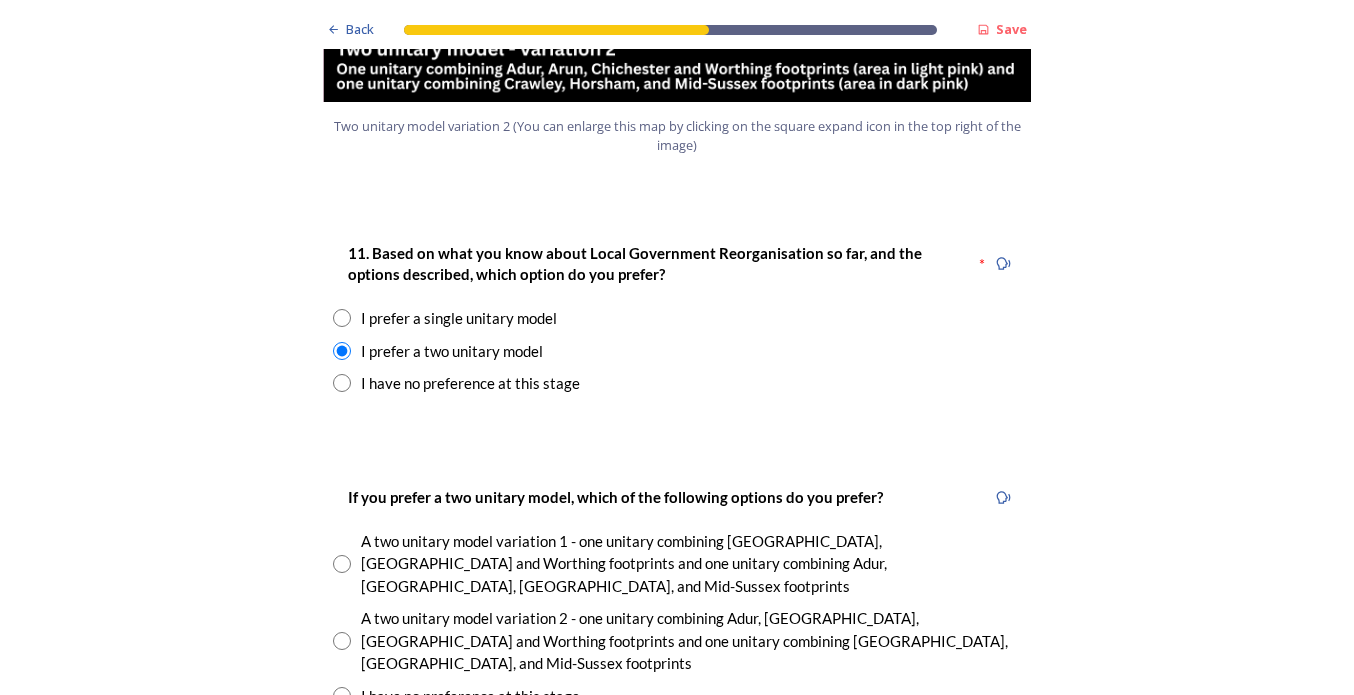 scroll, scrollTop: 2600, scrollLeft: 0, axis: vertical 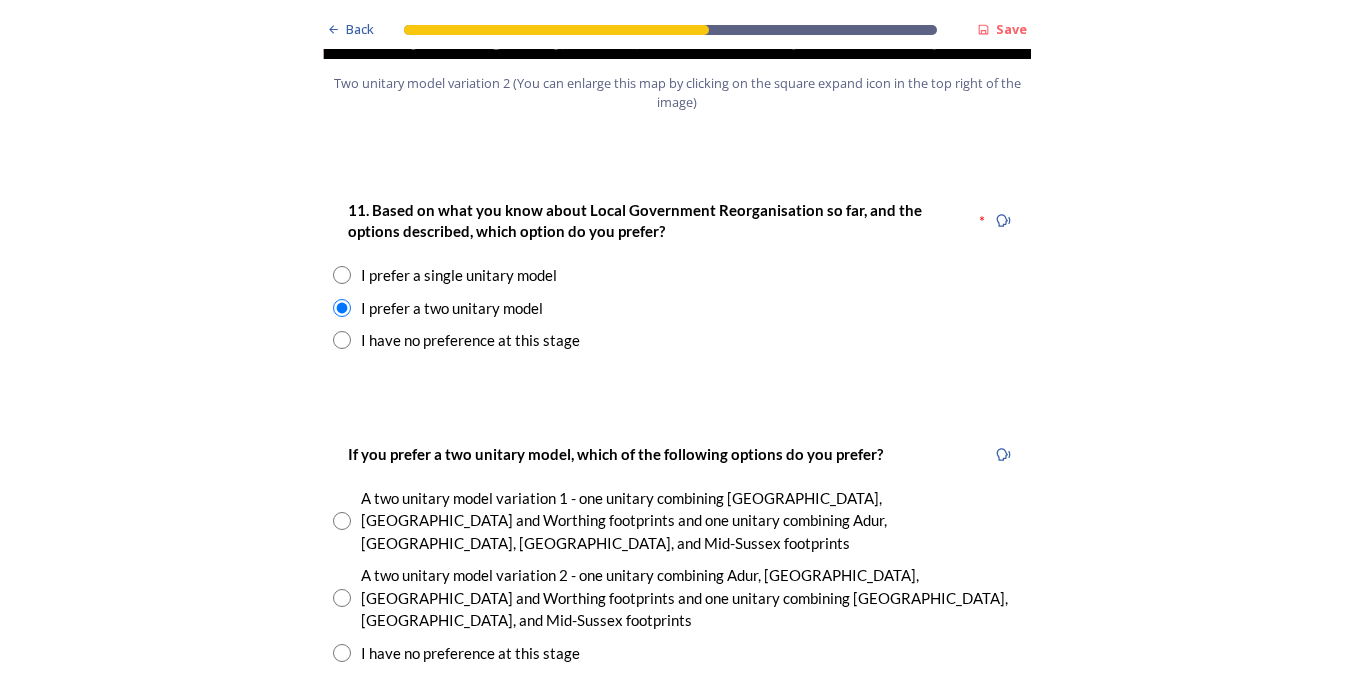 click at bounding box center (342, 598) 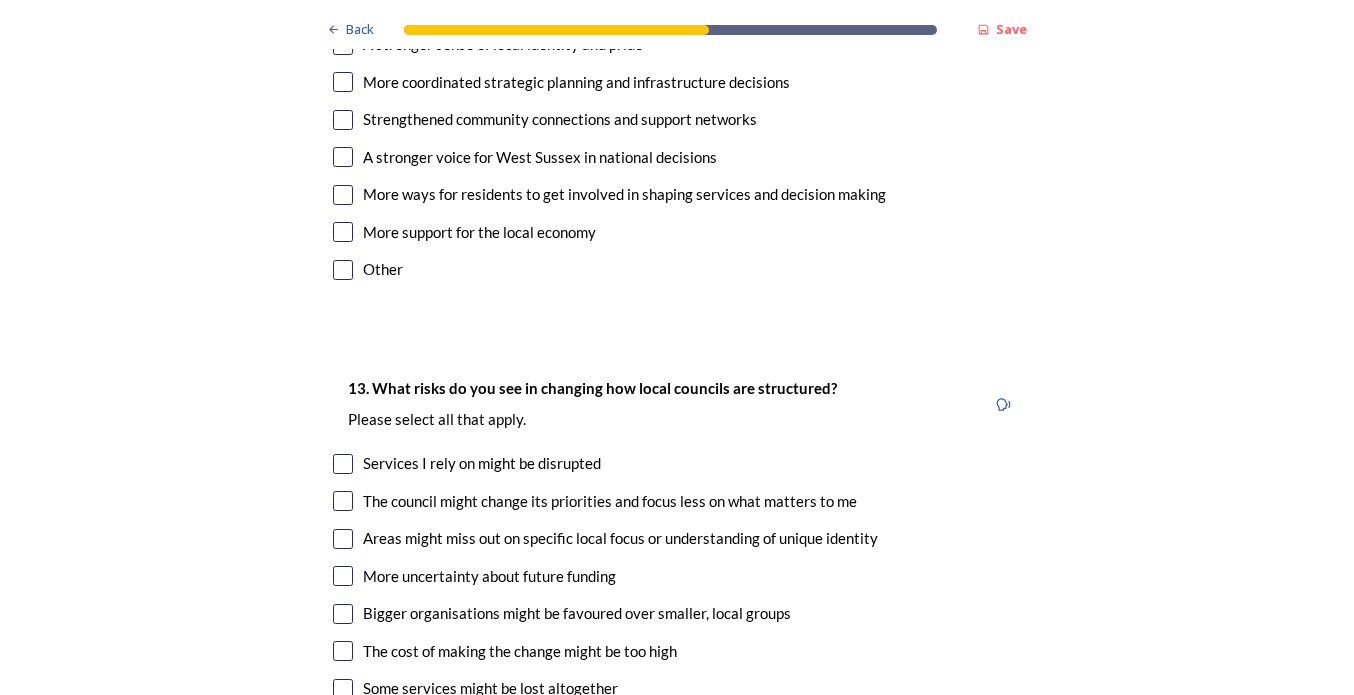 click at bounding box center (343, 464) 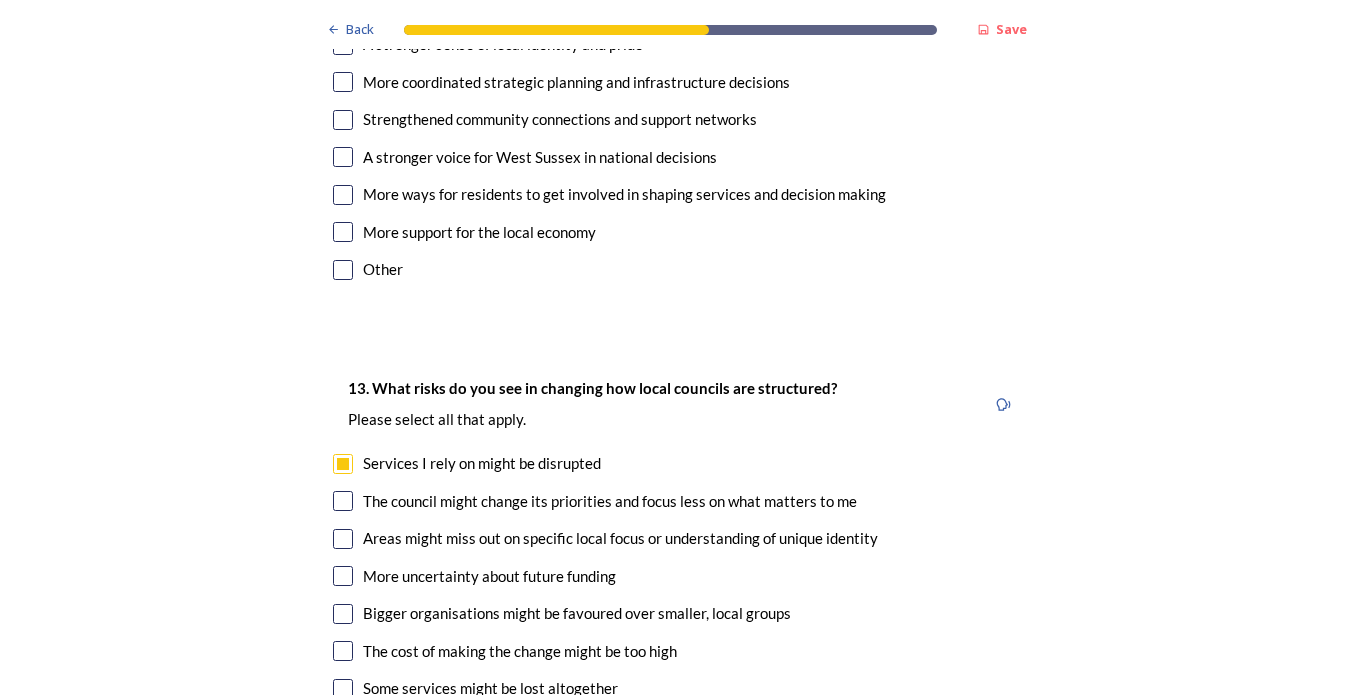 click at bounding box center (343, 501) 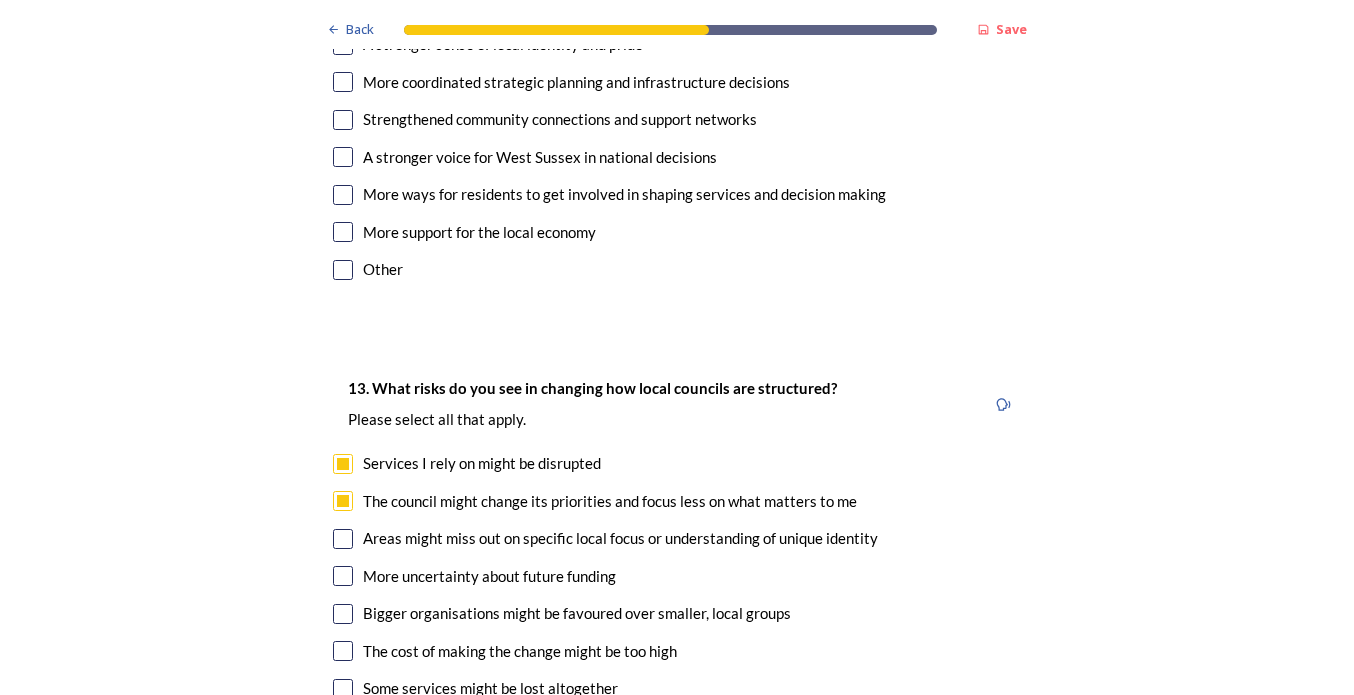 click at bounding box center [343, 539] 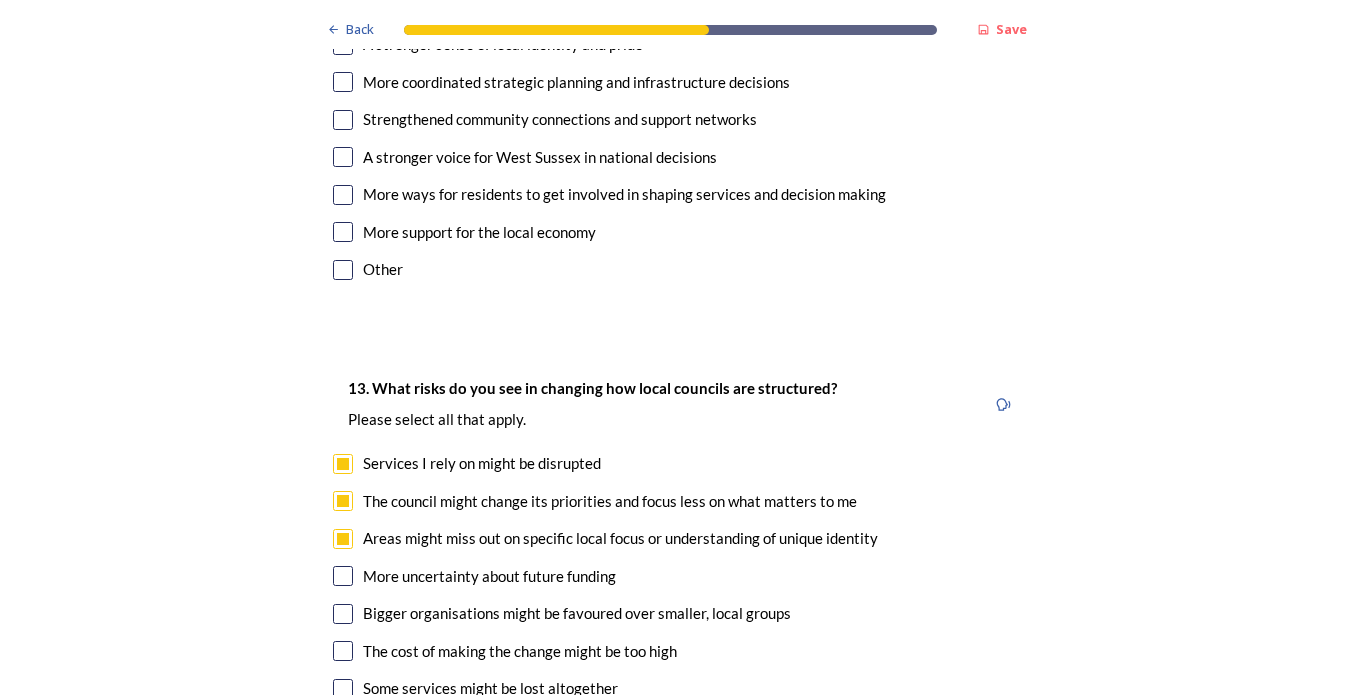 click at bounding box center [343, 576] 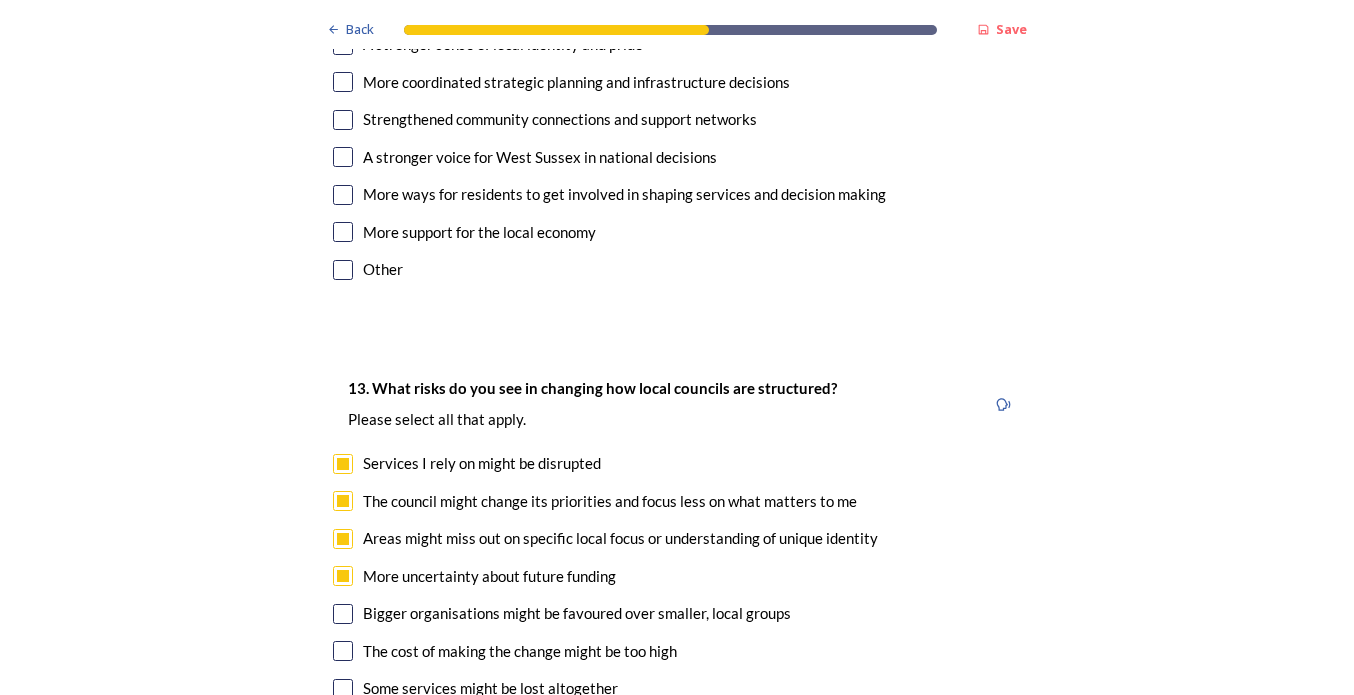 scroll, scrollTop: 4100, scrollLeft: 0, axis: vertical 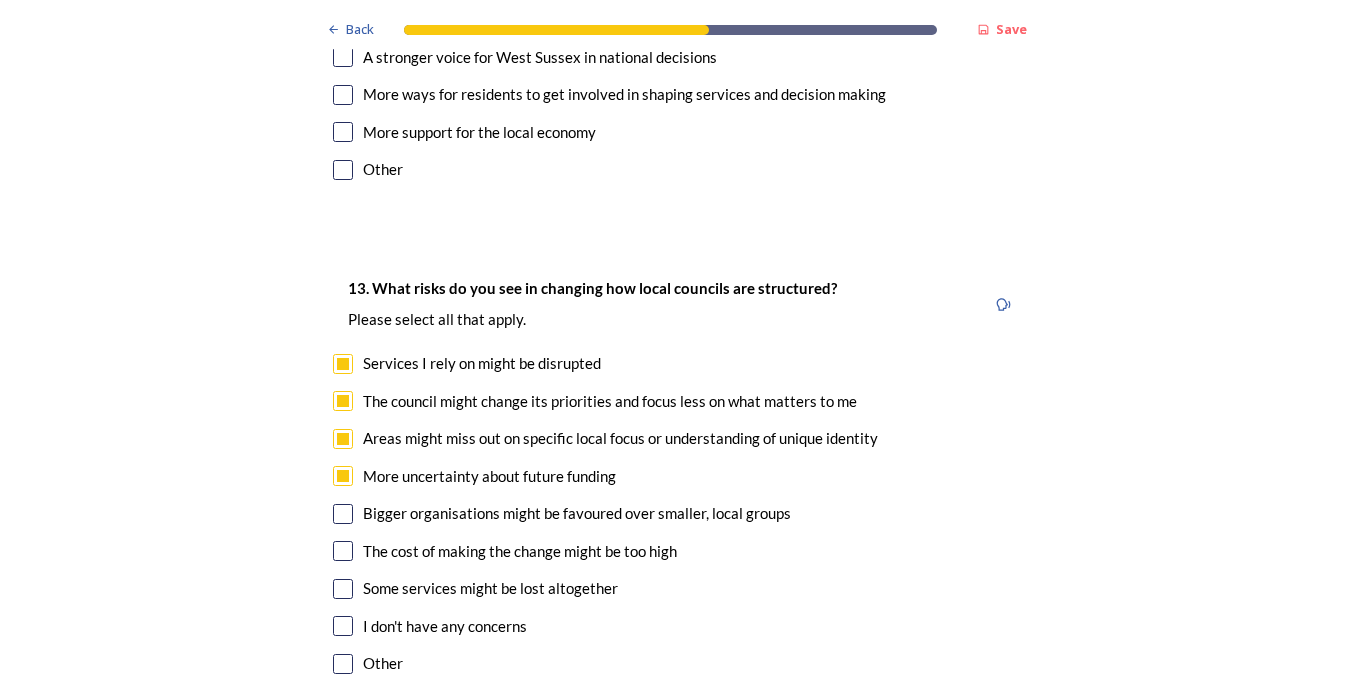 click at bounding box center [343, 551] 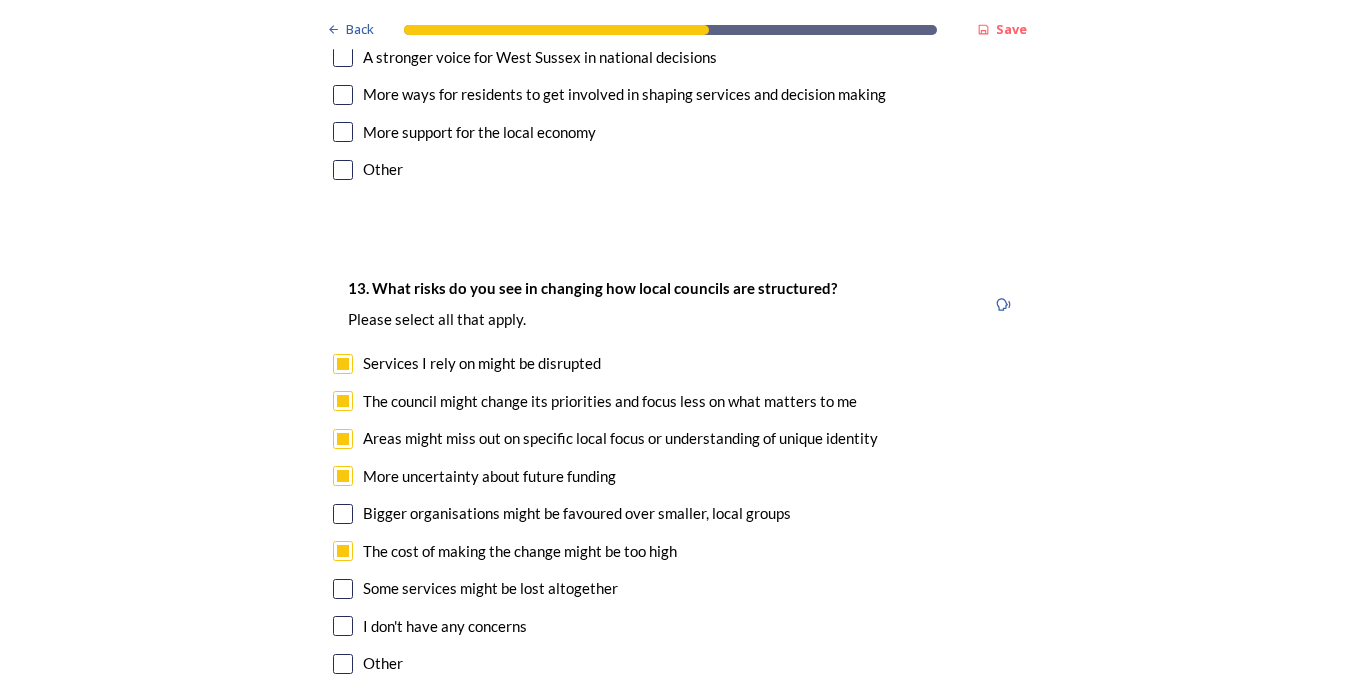 click at bounding box center [343, 589] 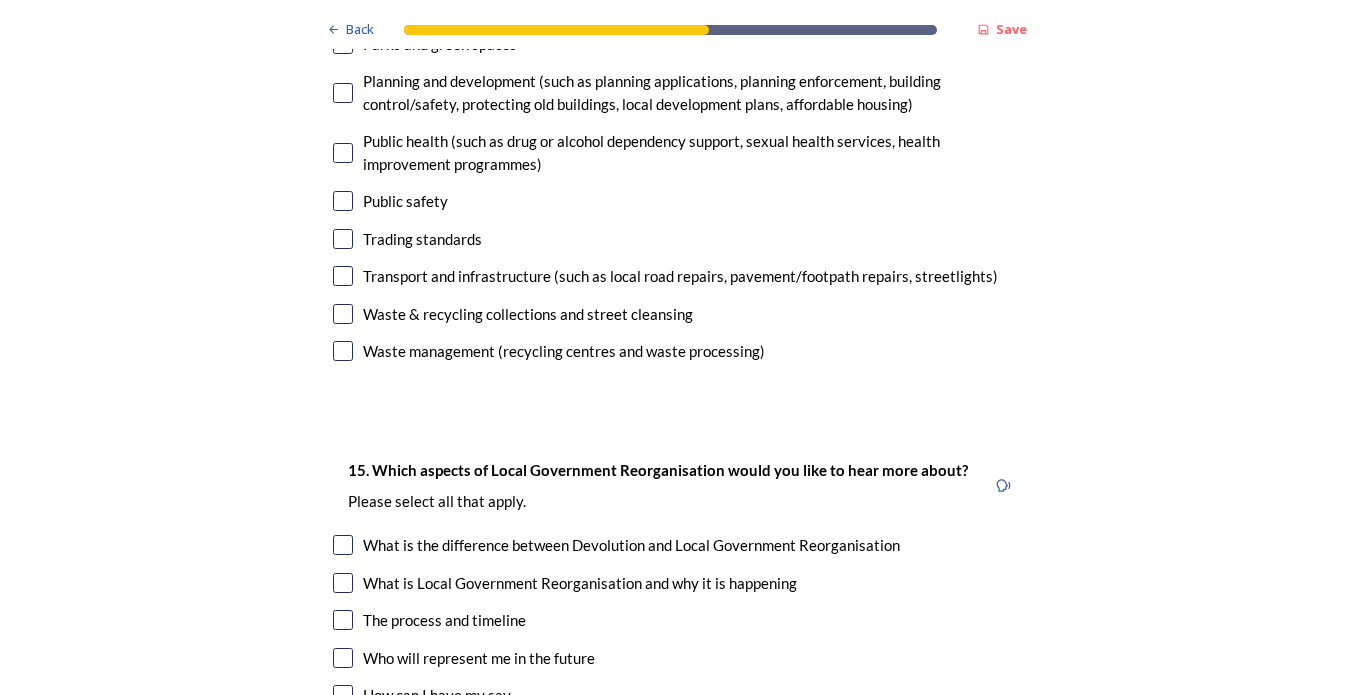 scroll, scrollTop: 5500, scrollLeft: 0, axis: vertical 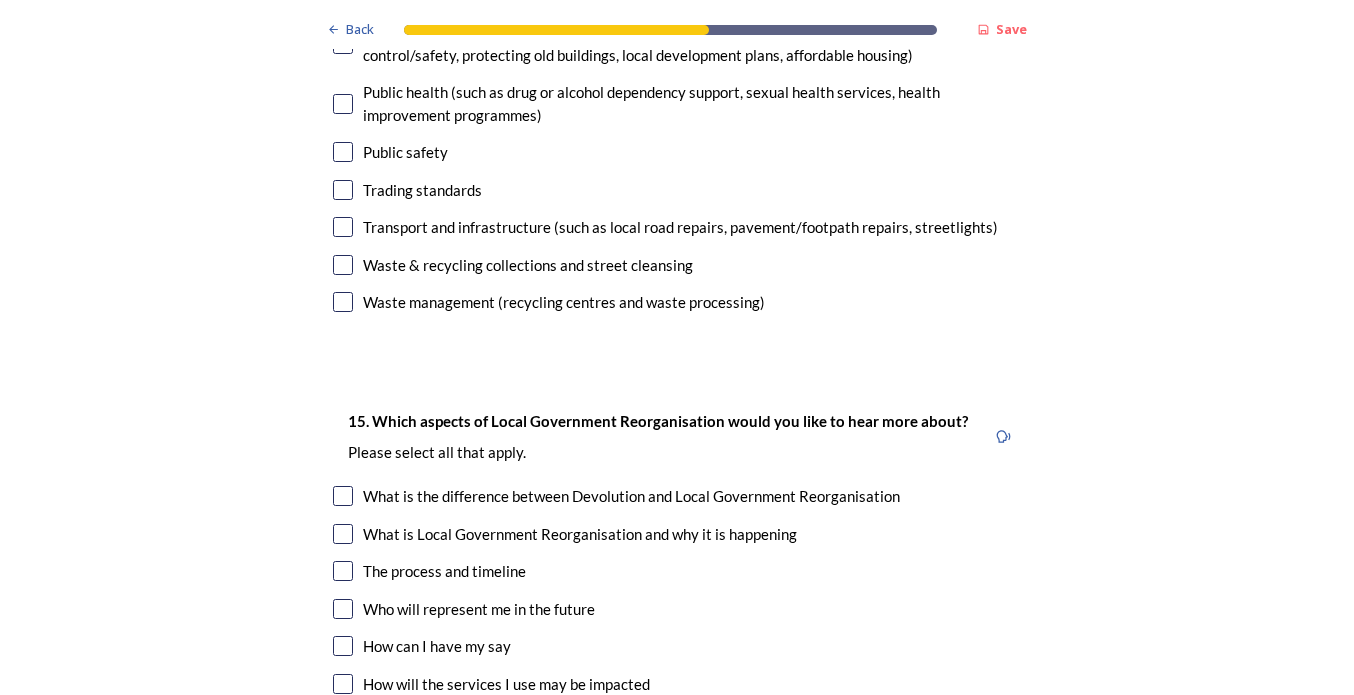 click at bounding box center (343, 534) 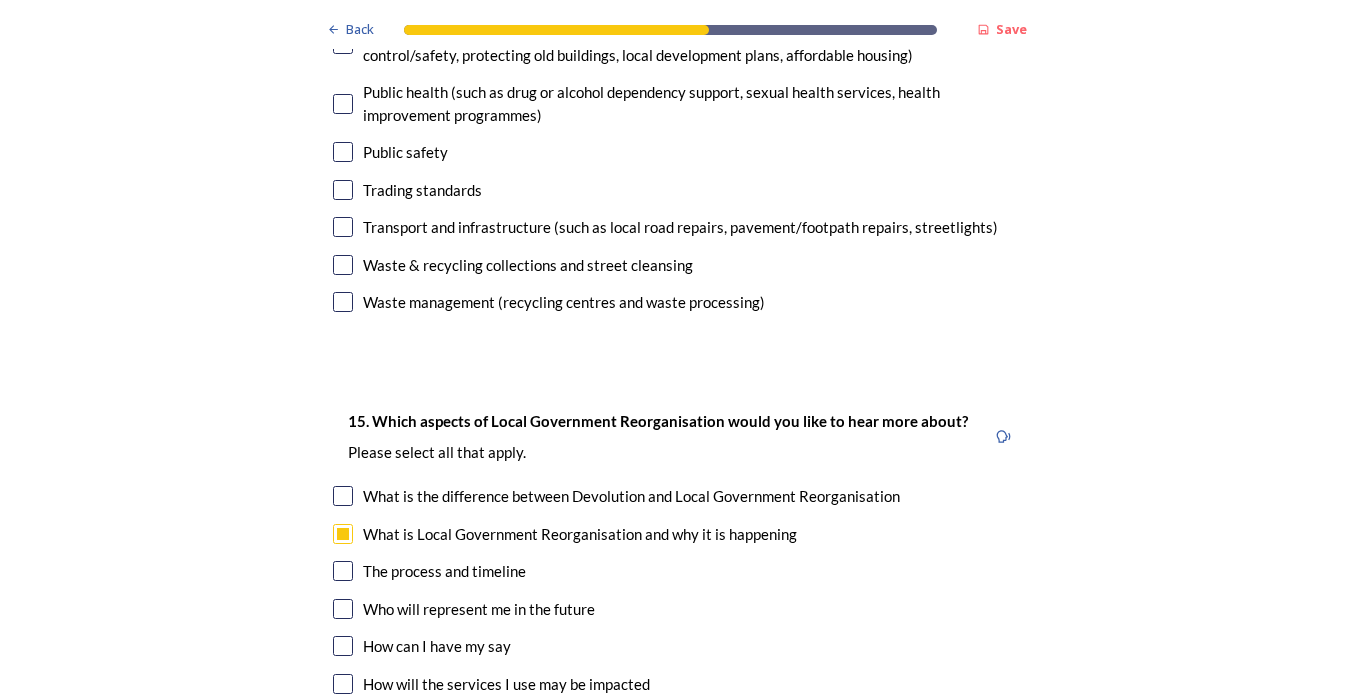 click at bounding box center (343, 571) 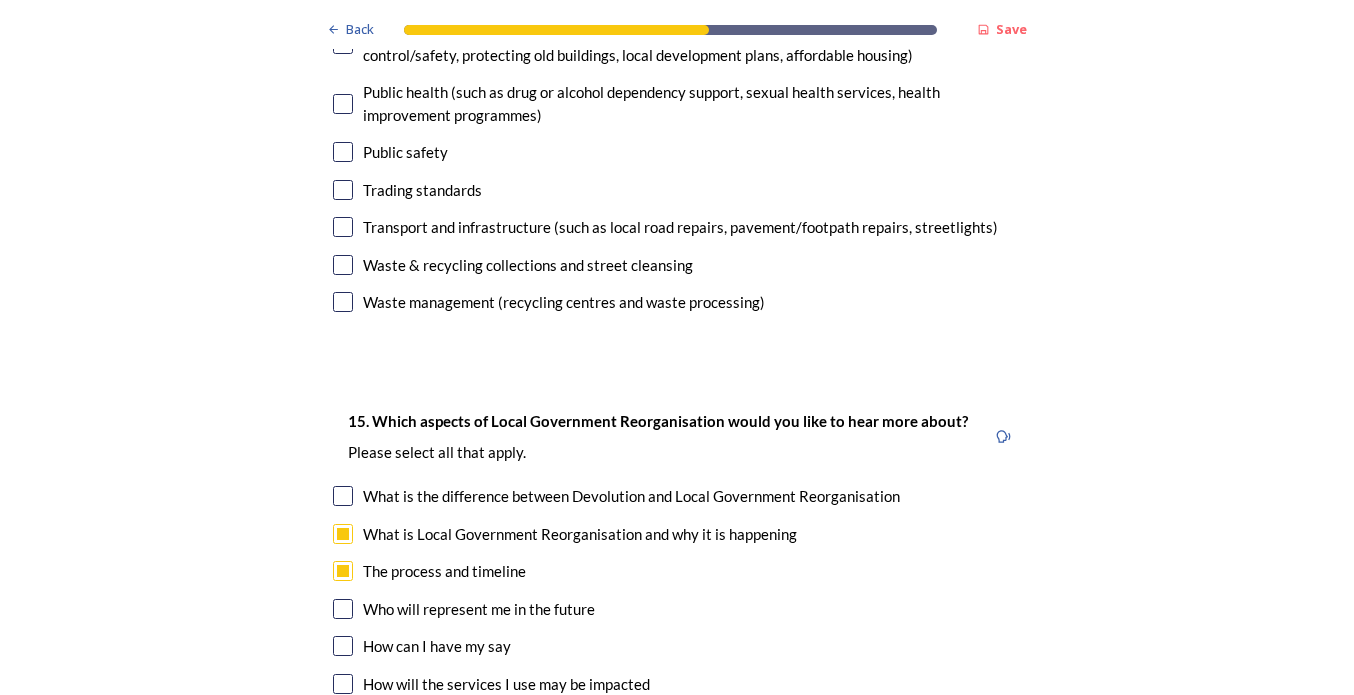 click at bounding box center [343, 609] 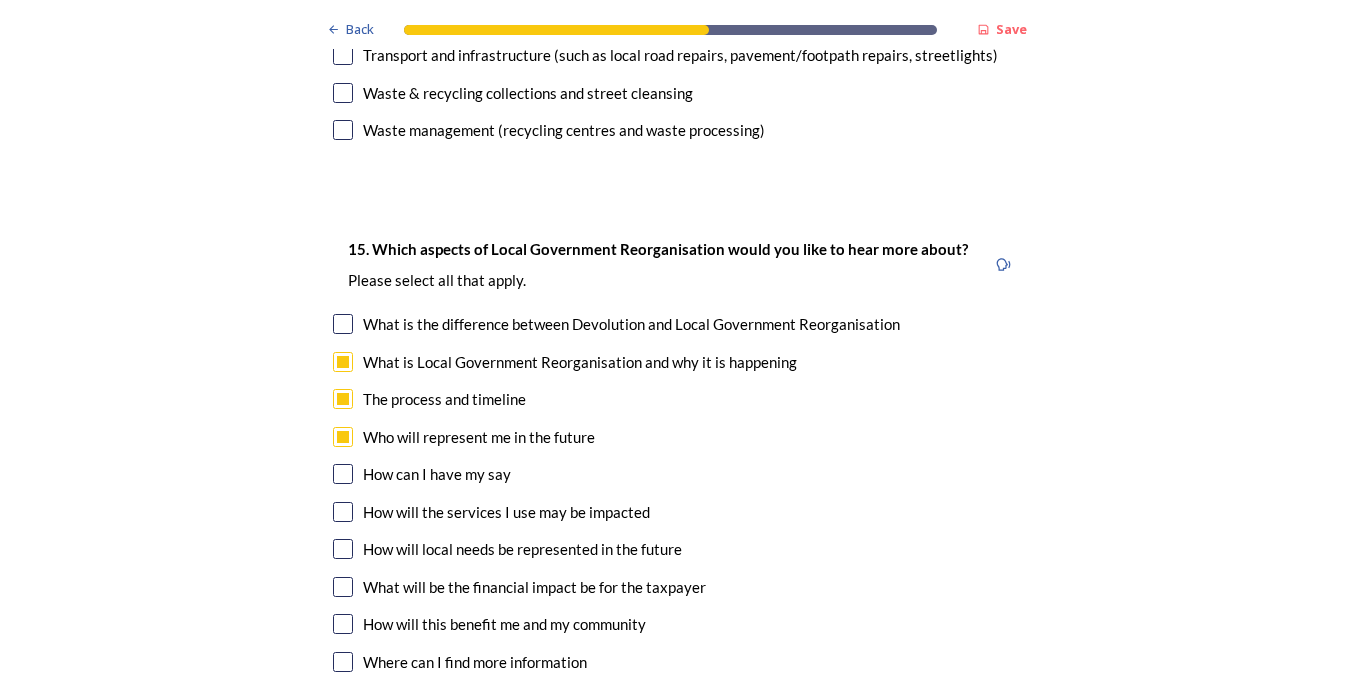 scroll, scrollTop: 5700, scrollLeft: 0, axis: vertical 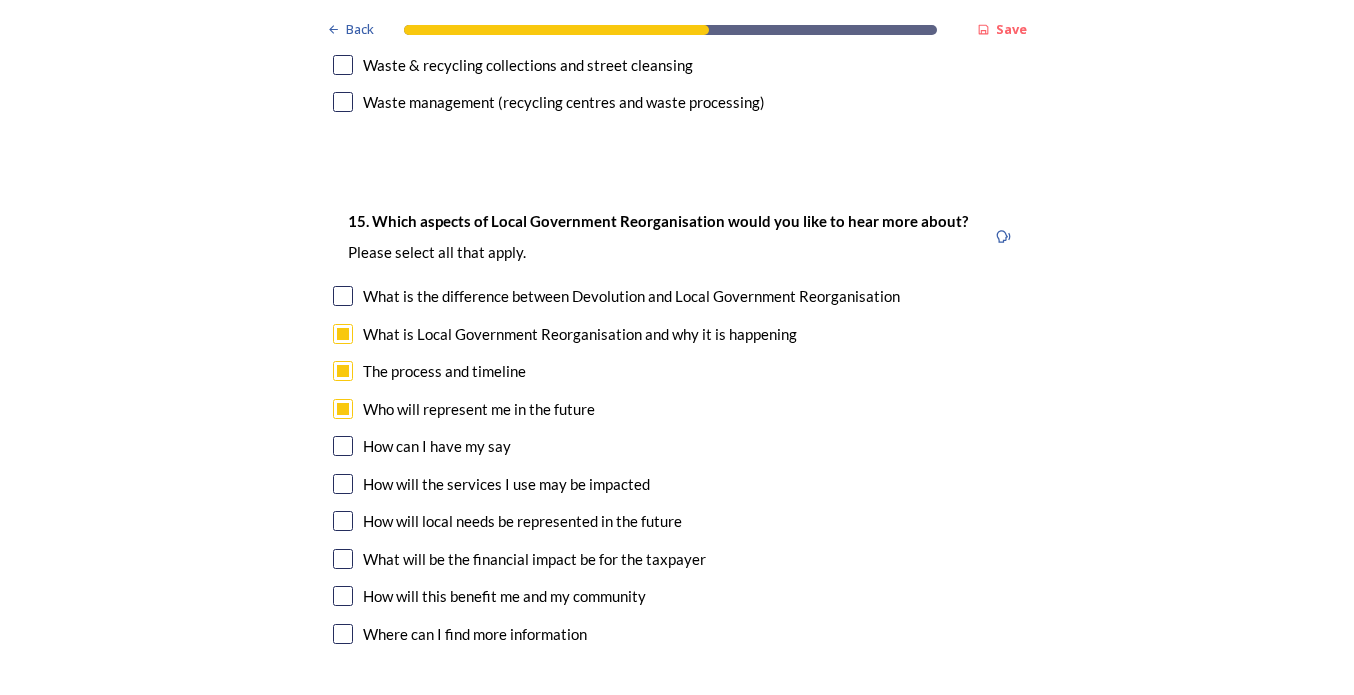 click at bounding box center (343, 559) 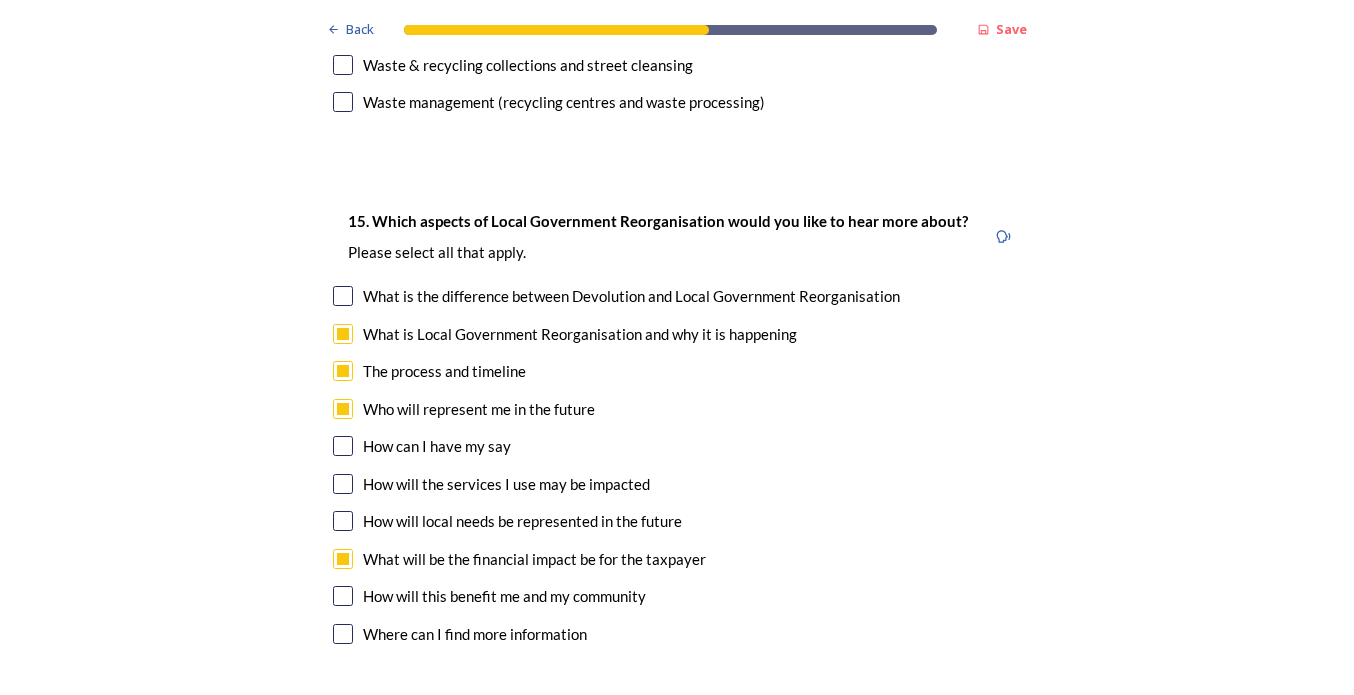 click at bounding box center (343, 596) 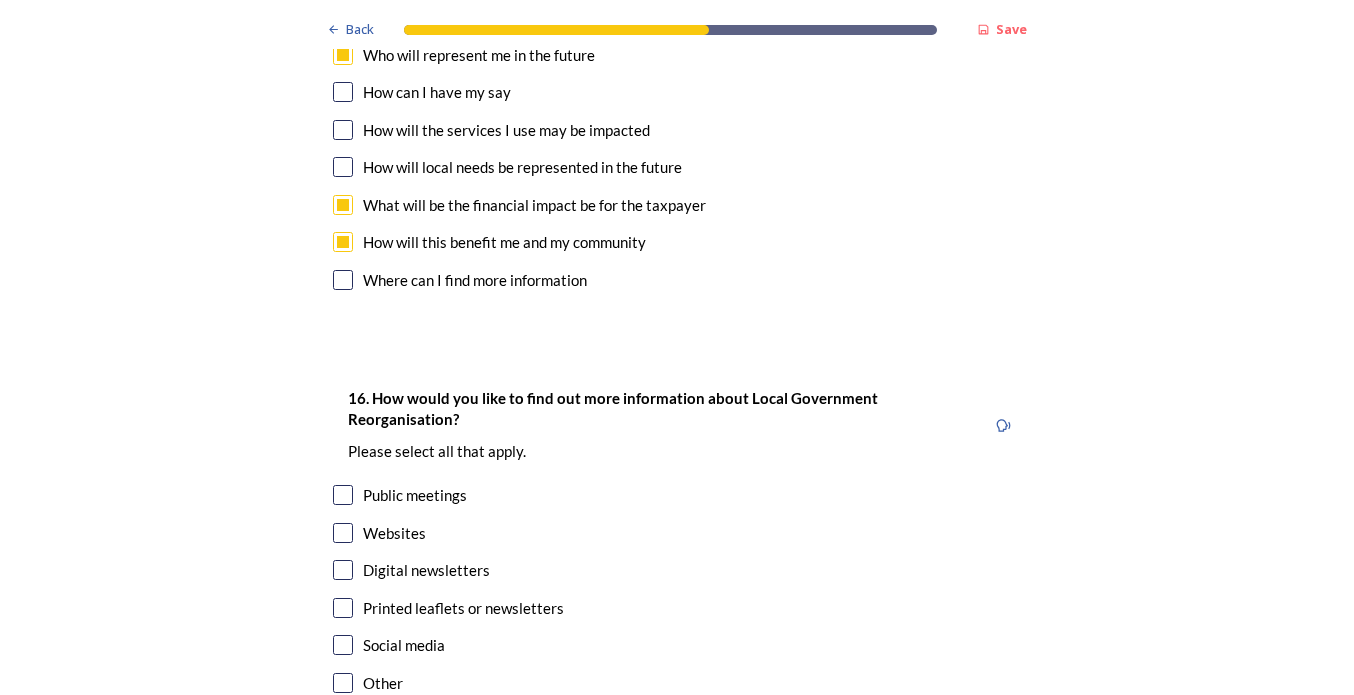 scroll, scrollTop: 6100, scrollLeft: 0, axis: vertical 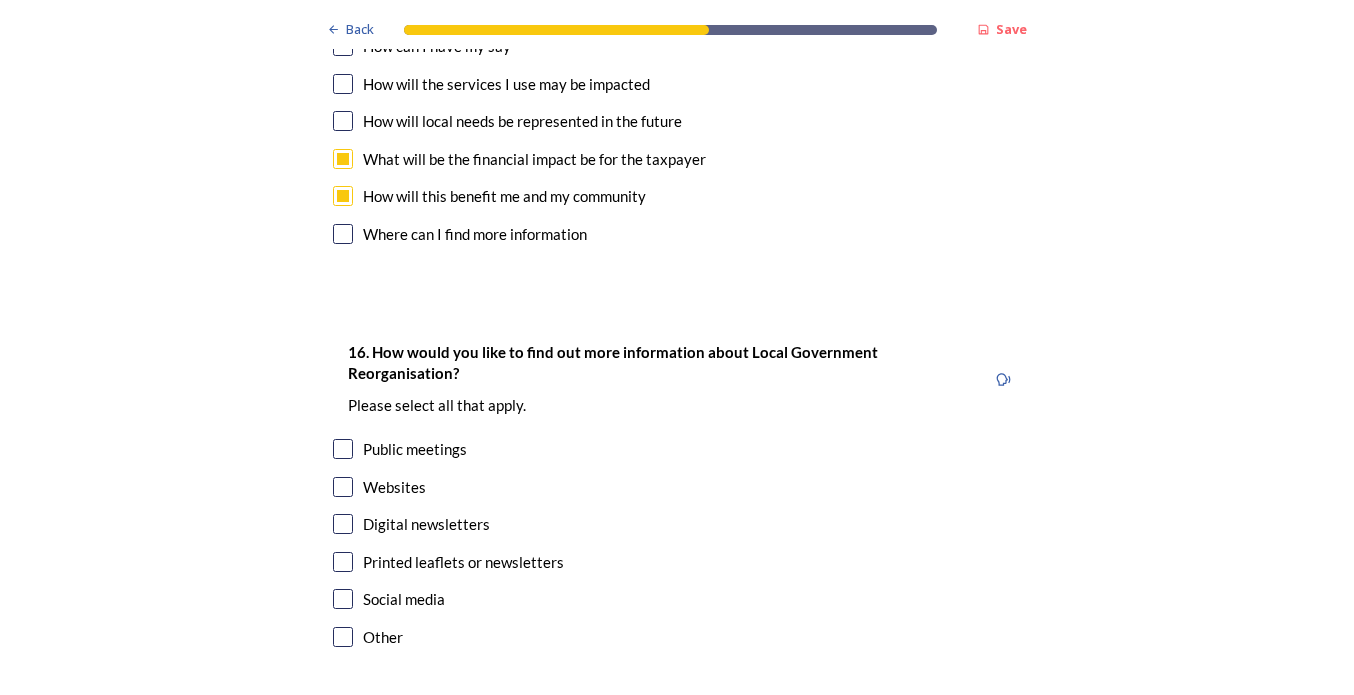 click at bounding box center [343, 487] 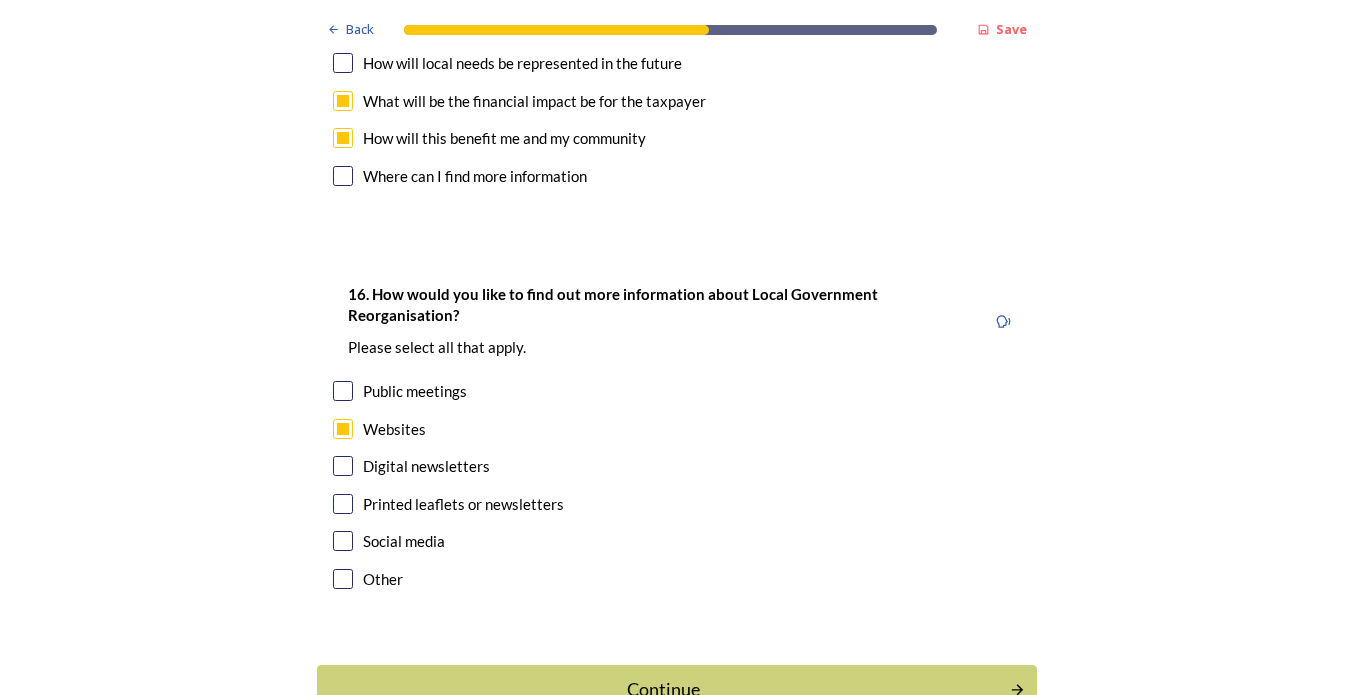 scroll, scrollTop: 6189, scrollLeft: 0, axis: vertical 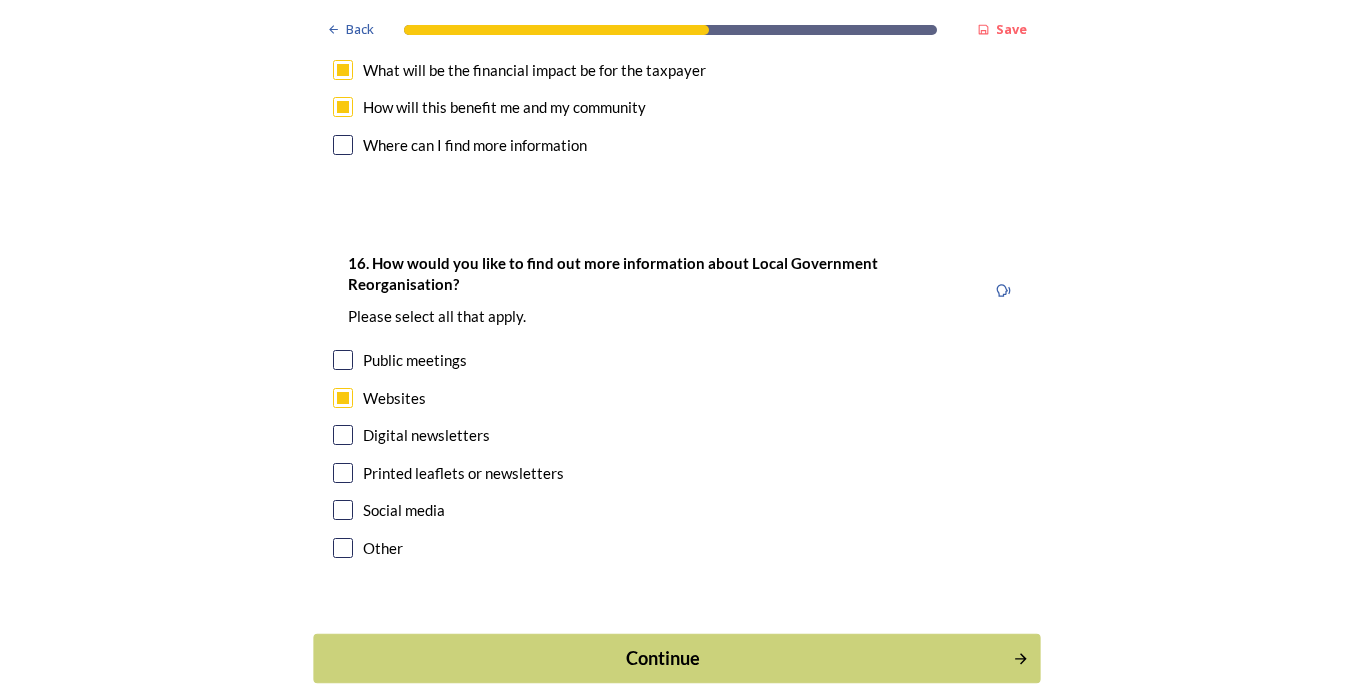 click on "Continue" at bounding box center (663, 658) 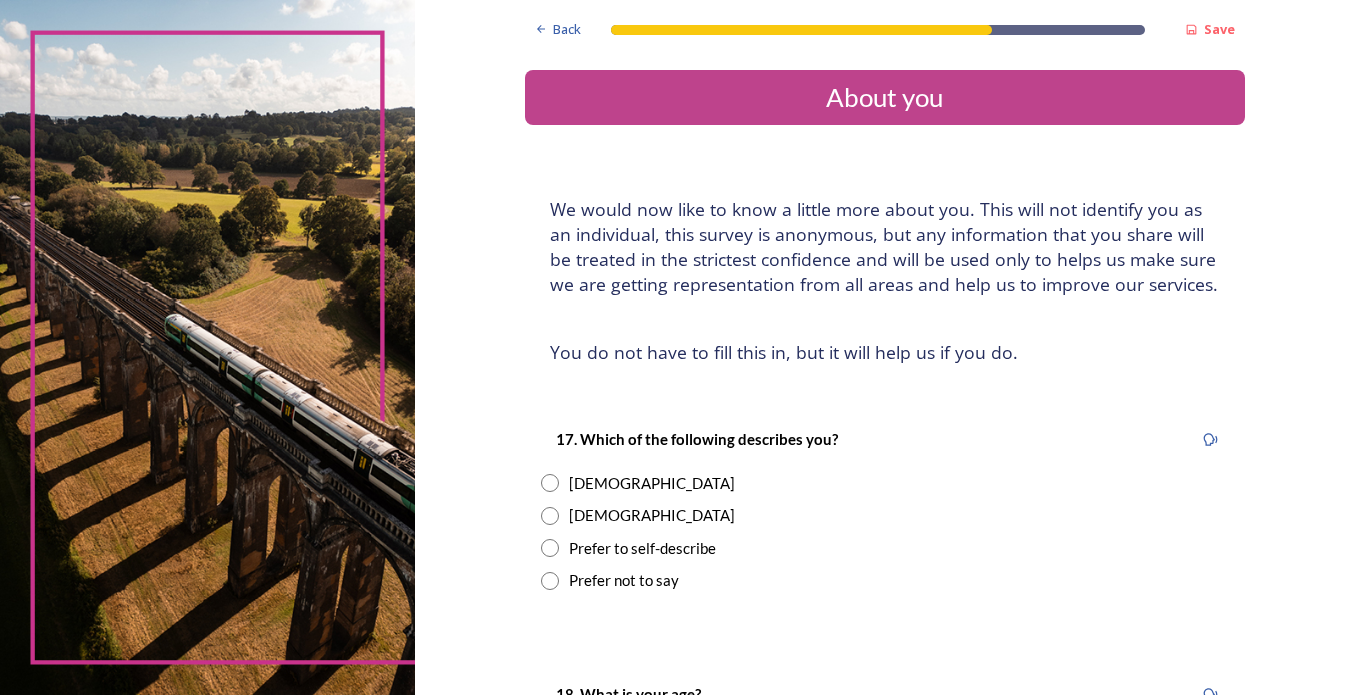click at bounding box center [550, 483] 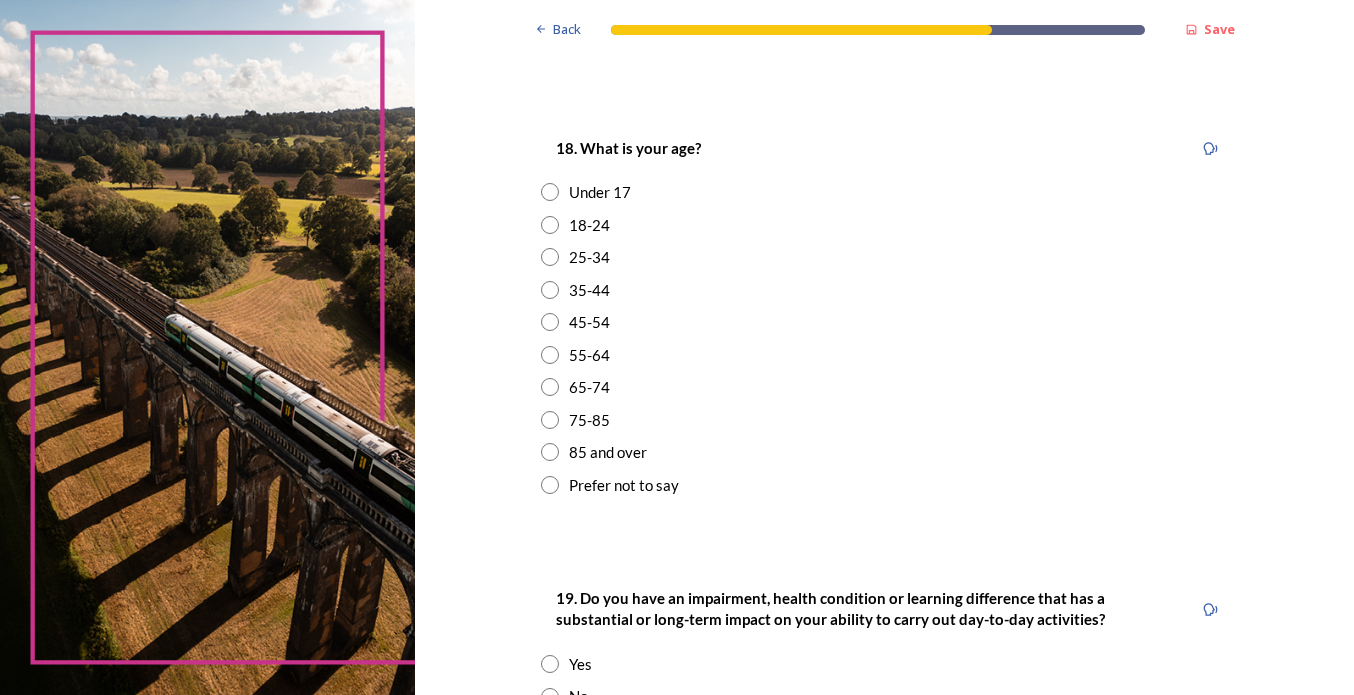 scroll, scrollTop: 600, scrollLeft: 0, axis: vertical 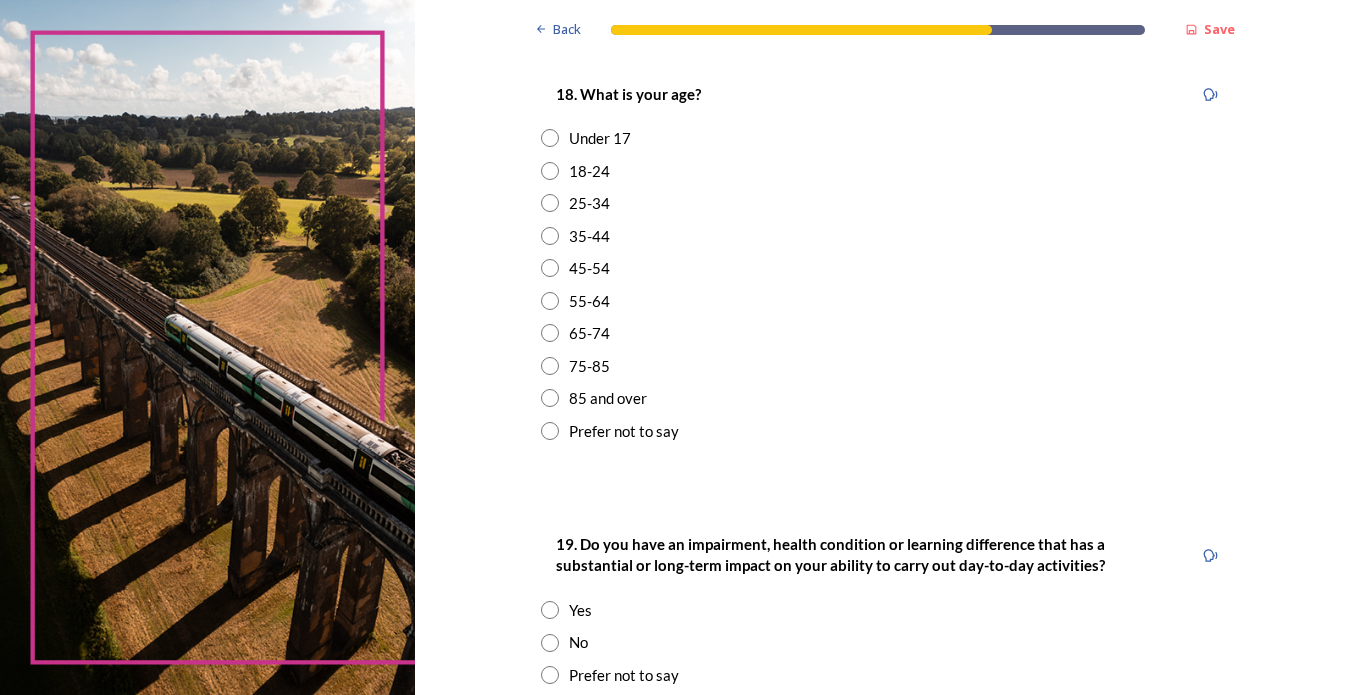 click at bounding box center [550, 366] 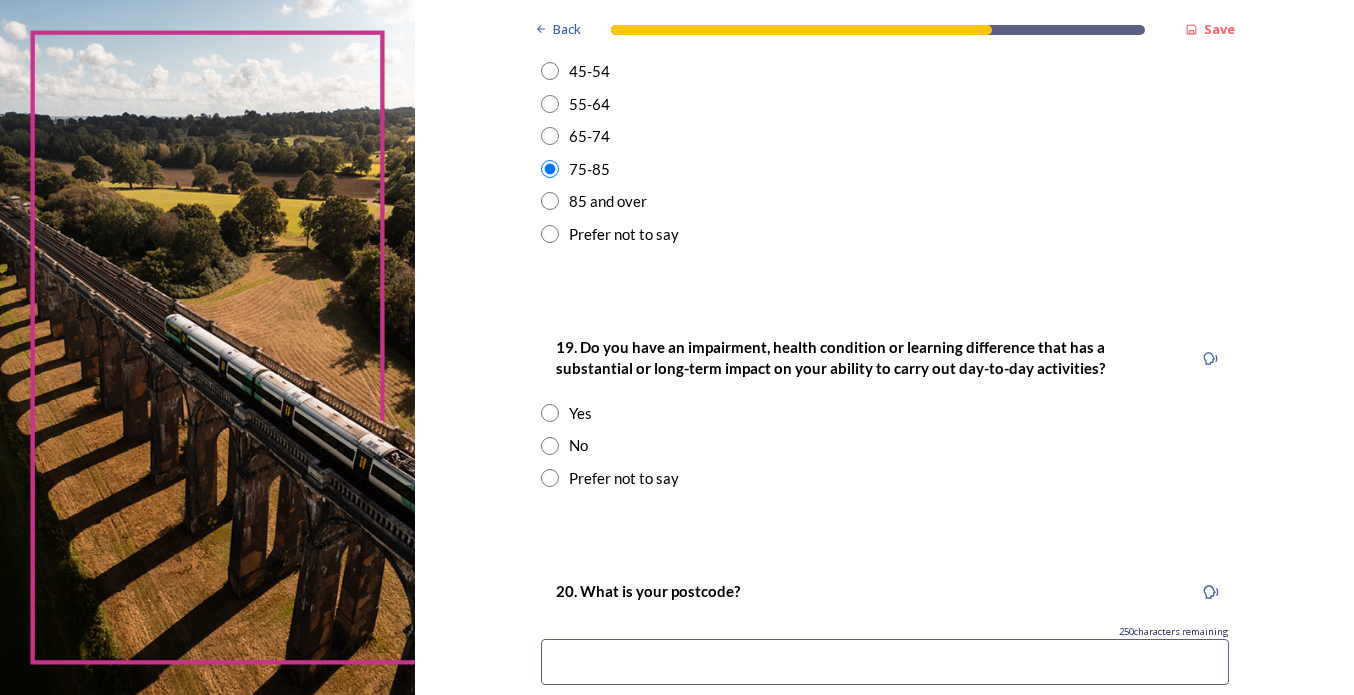 scroll, scrollTop: 800, scrollLeft: 0, axis: vertical 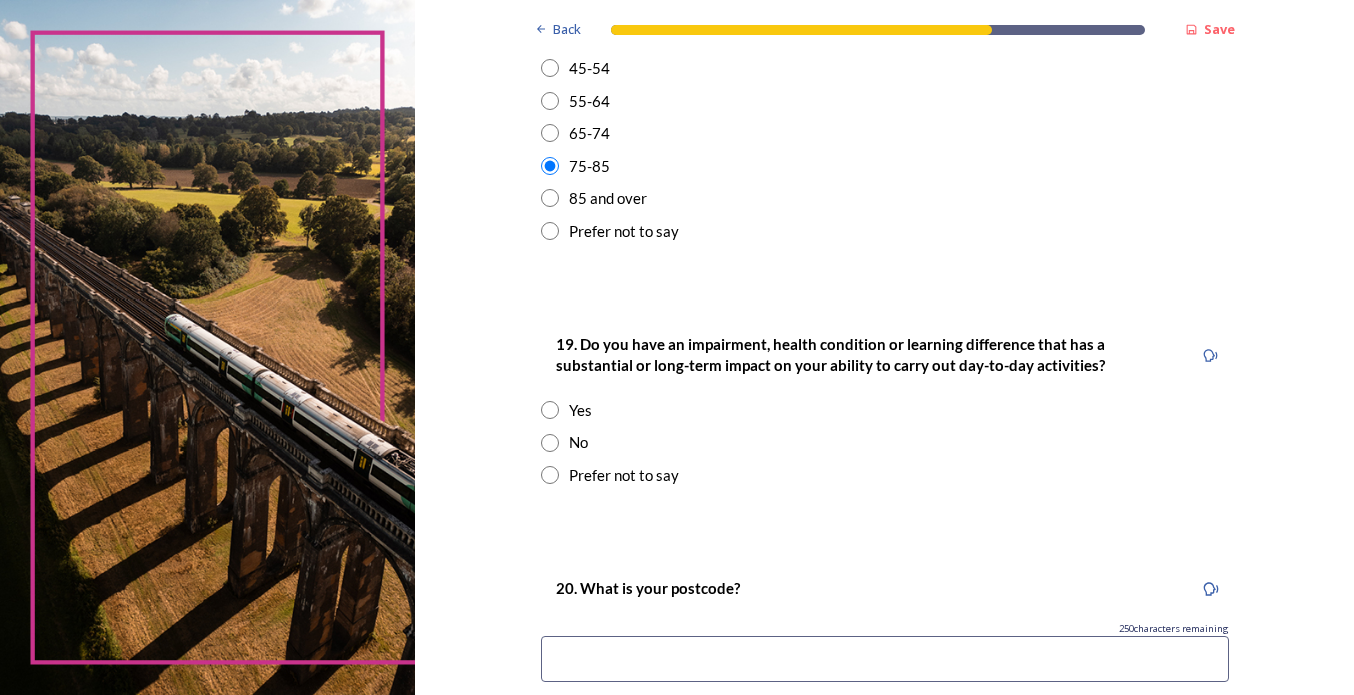 click at bounding box center (550, 443) 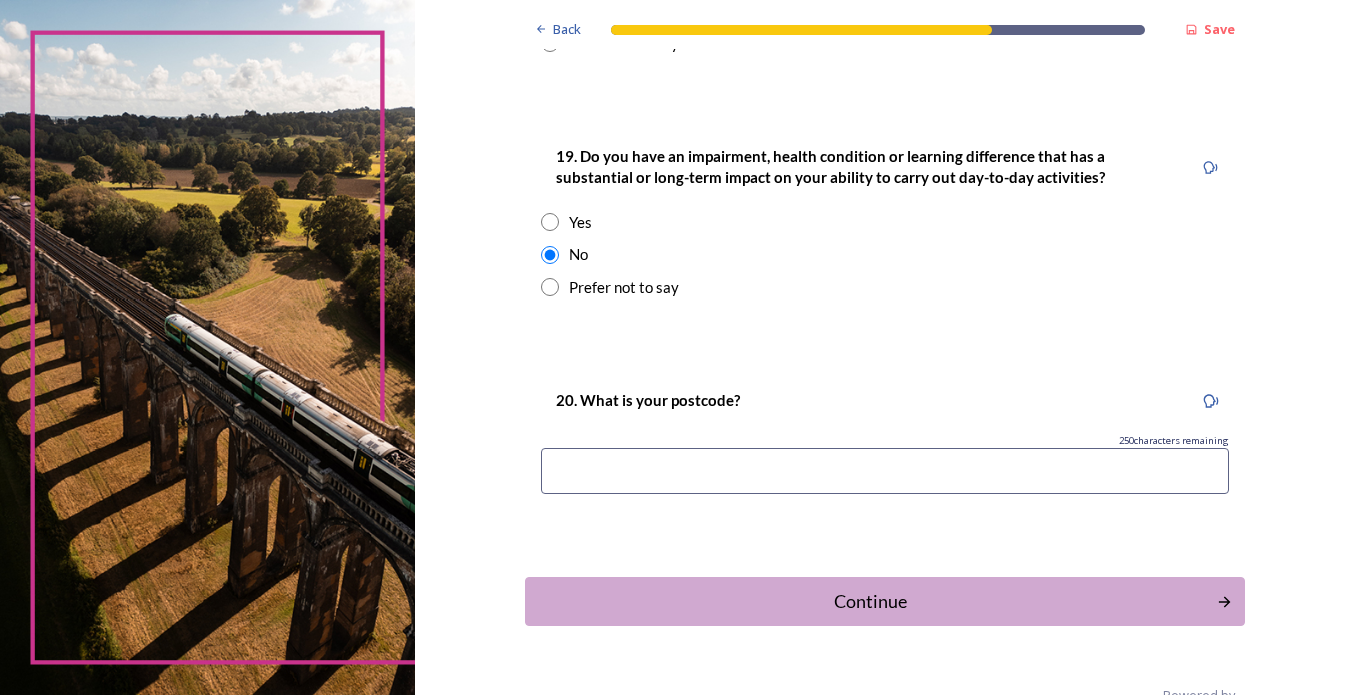 scroll, scrollTop: 1000, scrollLeft: 0, axis: vertical 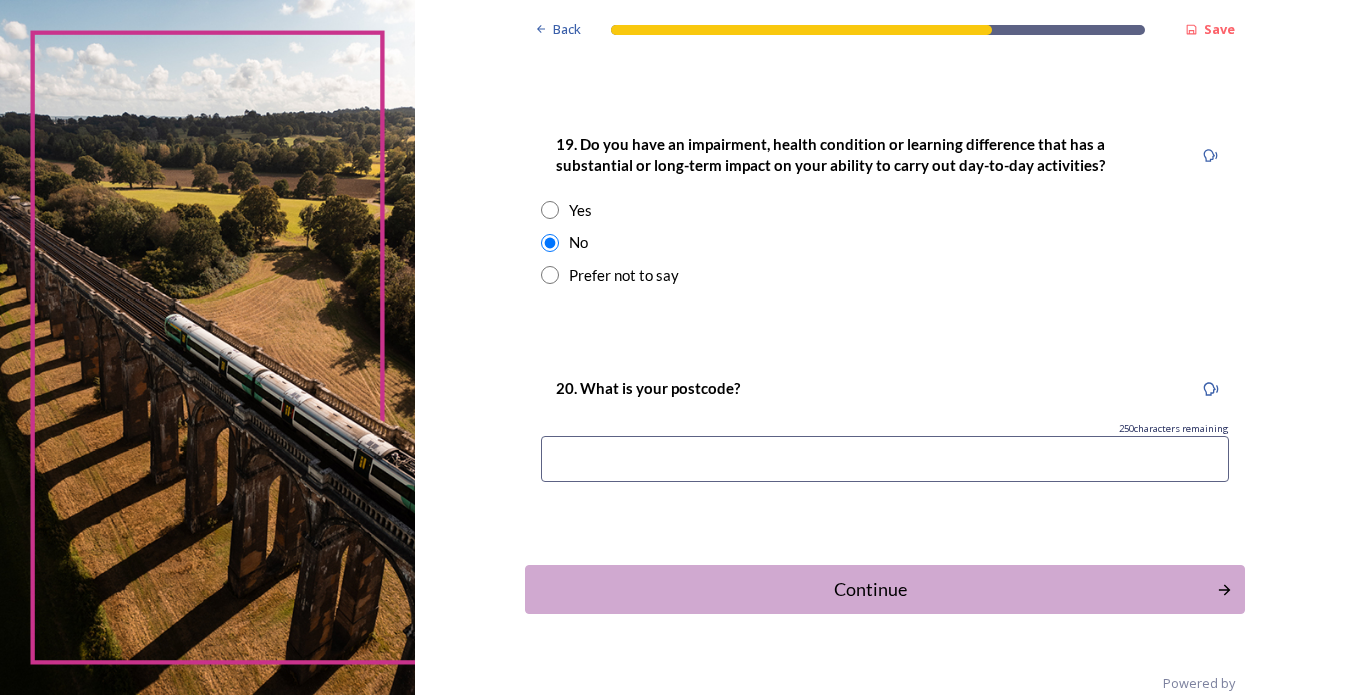 click at bounding box center [885, 459] 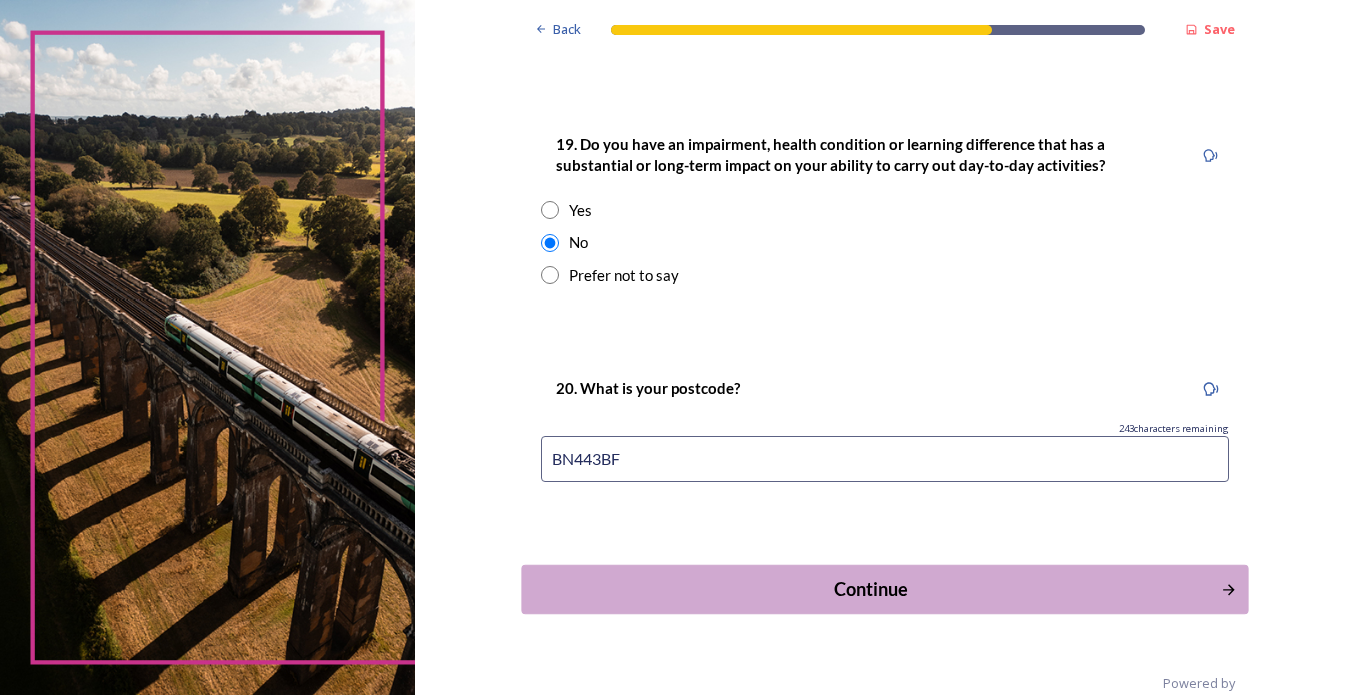 type on "BN443BF" 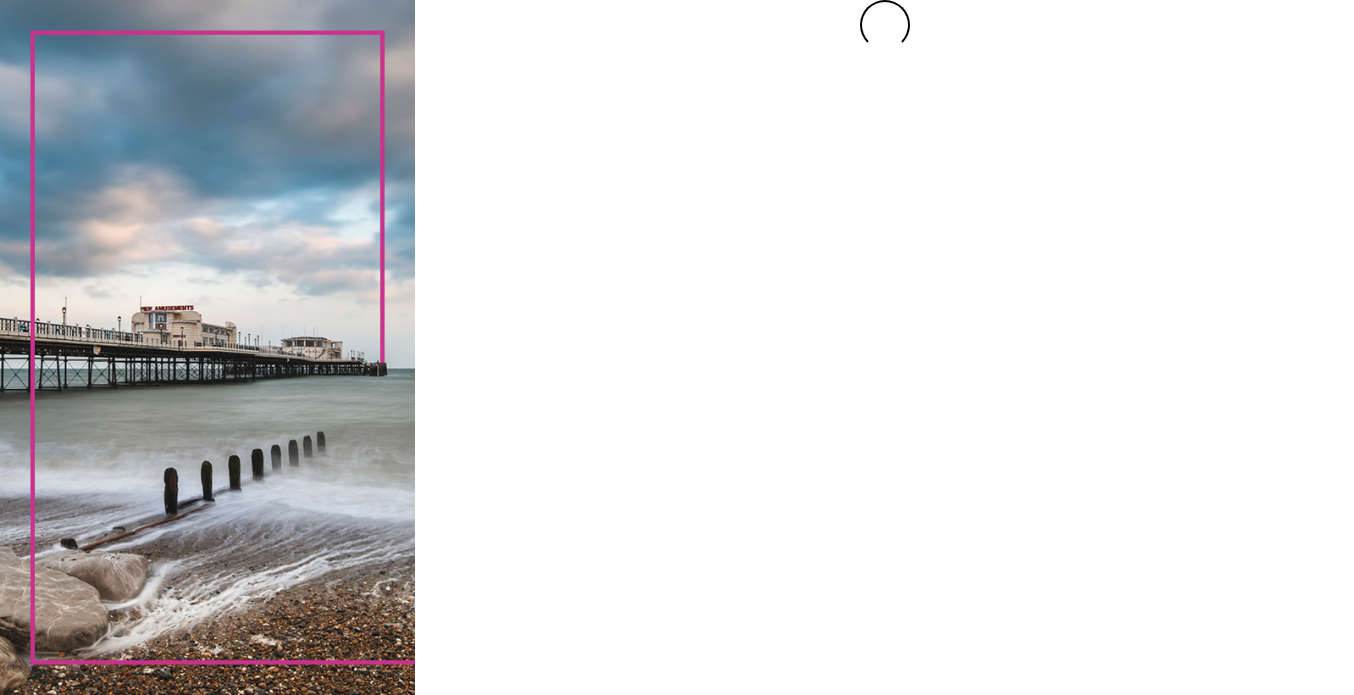 scroll, scrollTop: 0, scrollLeft: 0, axis: both 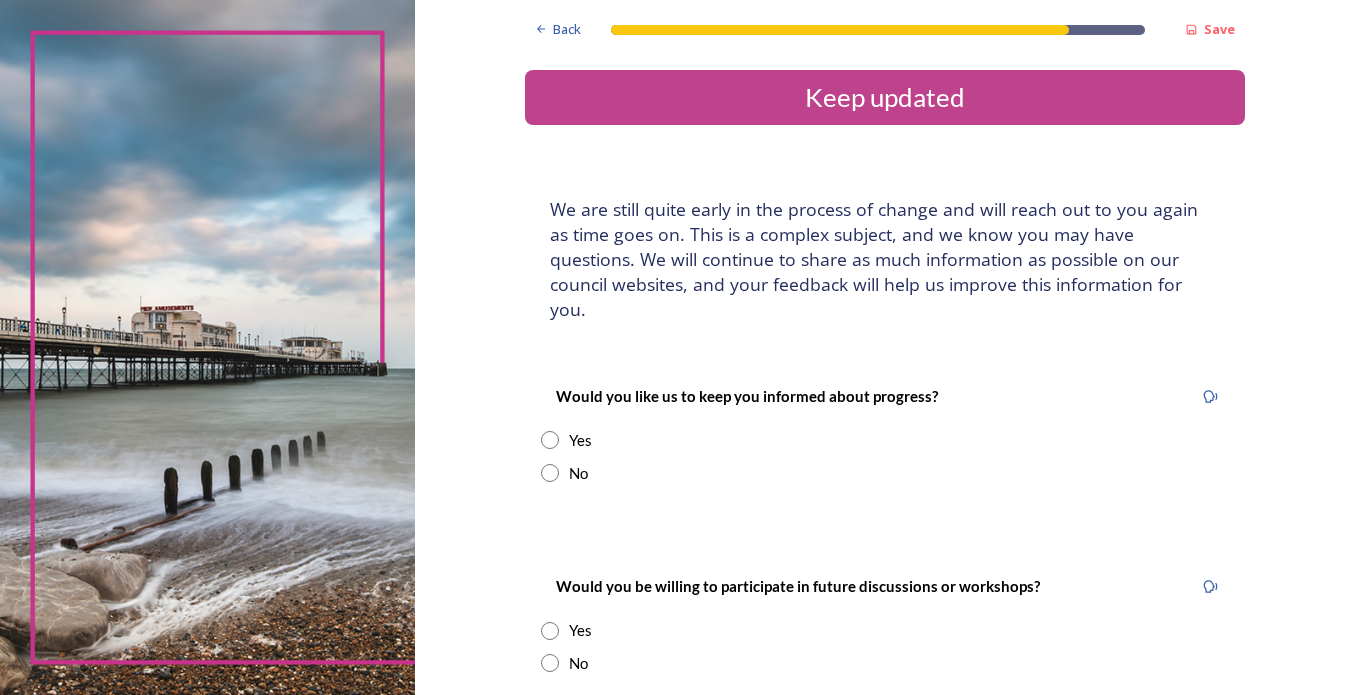 click at bounding box center [550, 440] 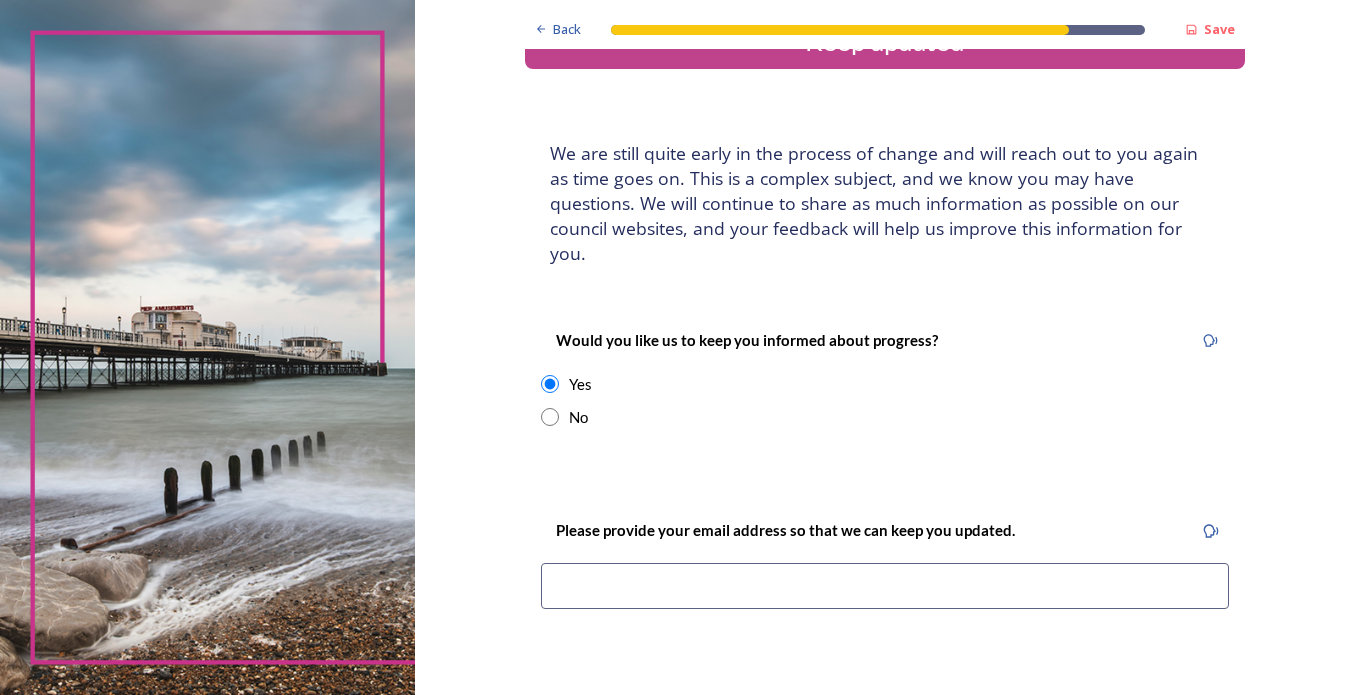 scroll, scrollTop: 100, scrollLeft: 0, axis: vertical 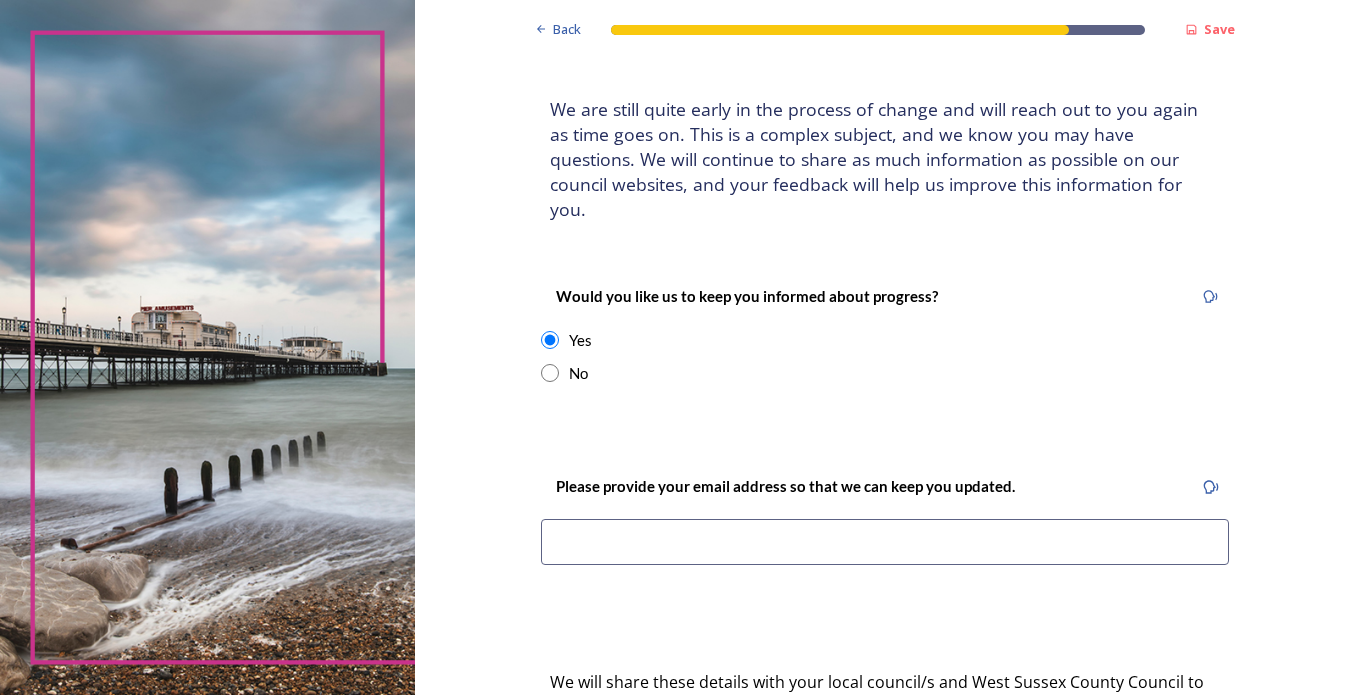 click at bounding box center (885, 542) 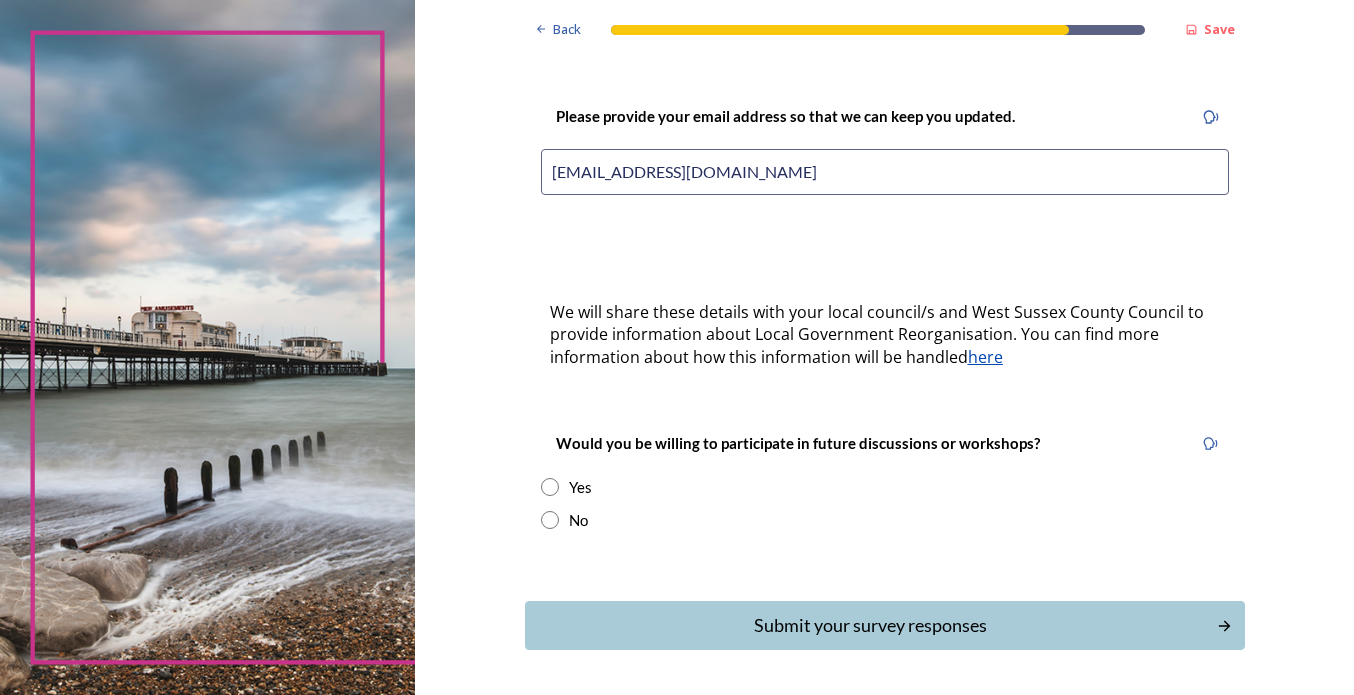 scroll, scrollTop: 500, scrollLeft: 0, axis: vertical 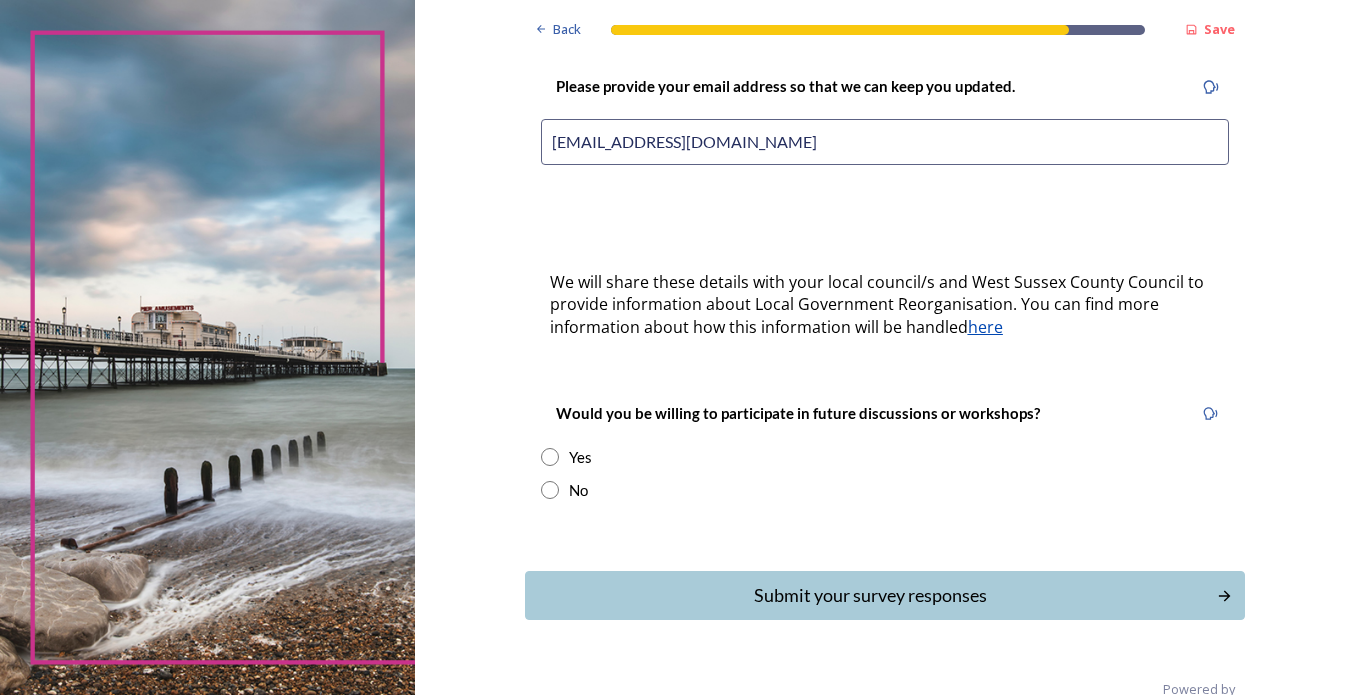 click at bounding box center (550, 490) 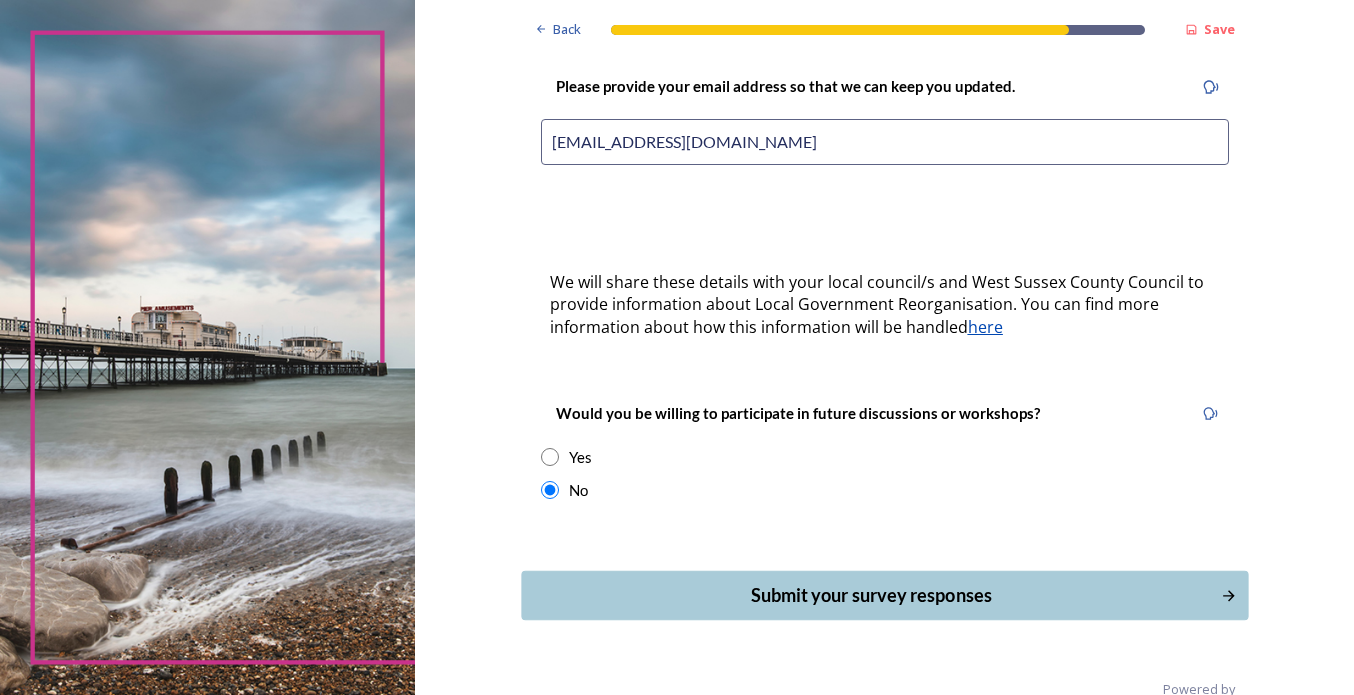 click on "Submit your survey responses" at bounding box center (870, 595) 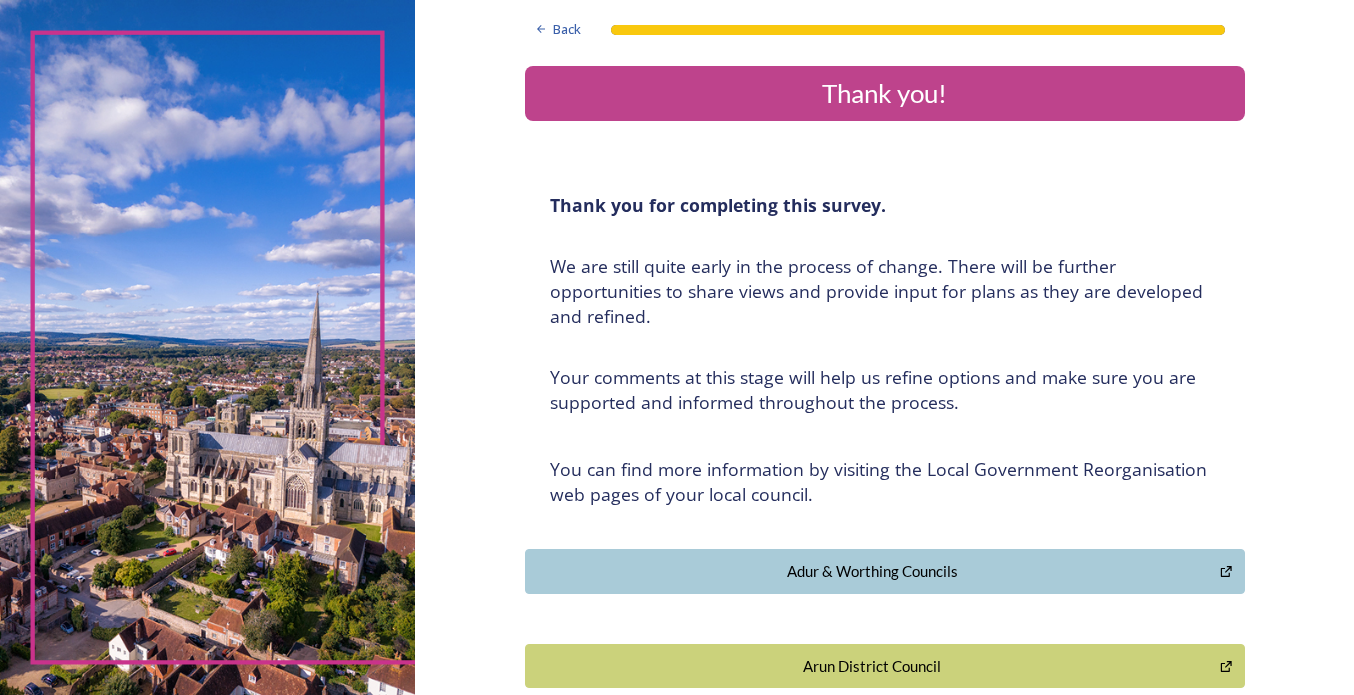 scroll, scrollTop: 0, scrollLeft: 0, axis: both 